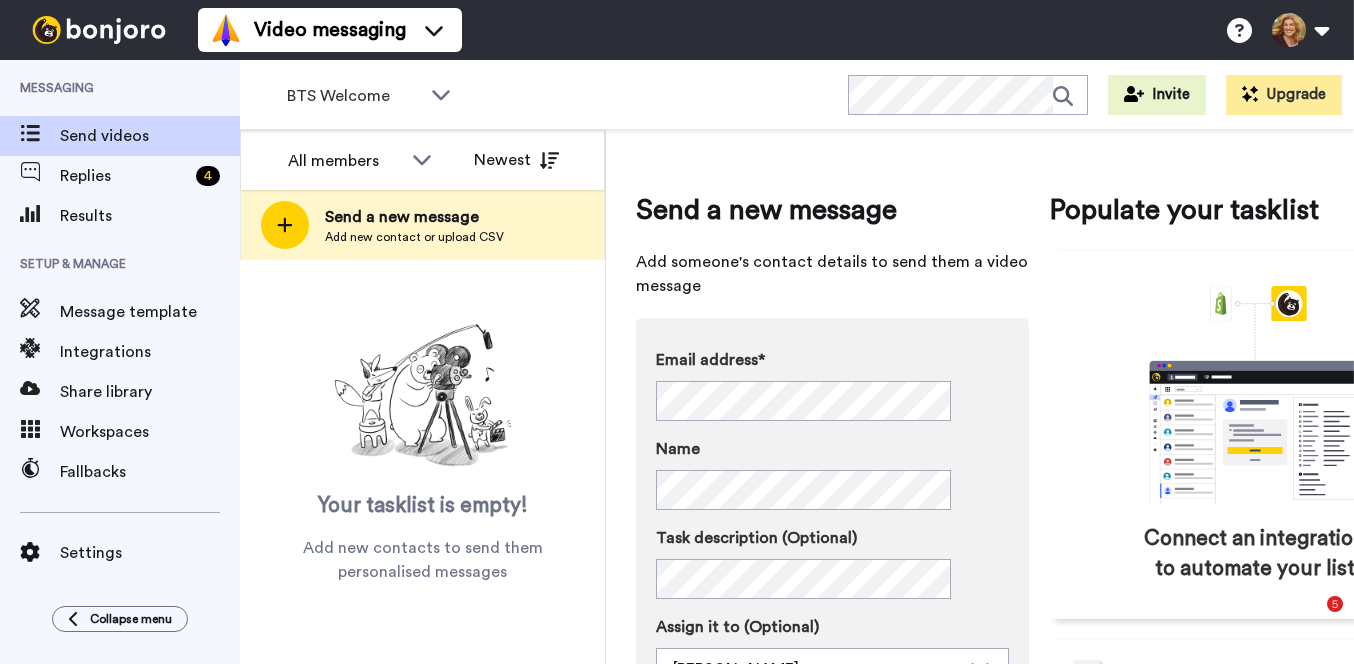 scroll, scrollTop: 0, scrollLeft: 0, axis: both 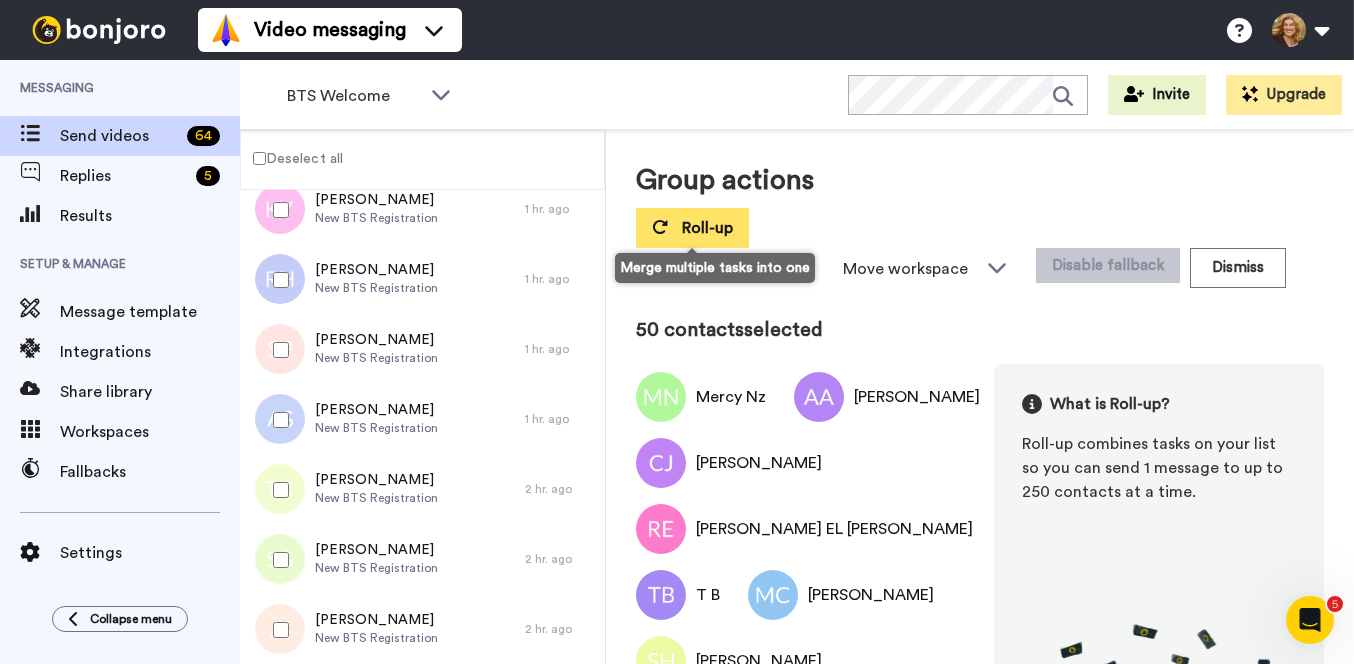 click on "Roll-up" at bounding box center (707, 228) 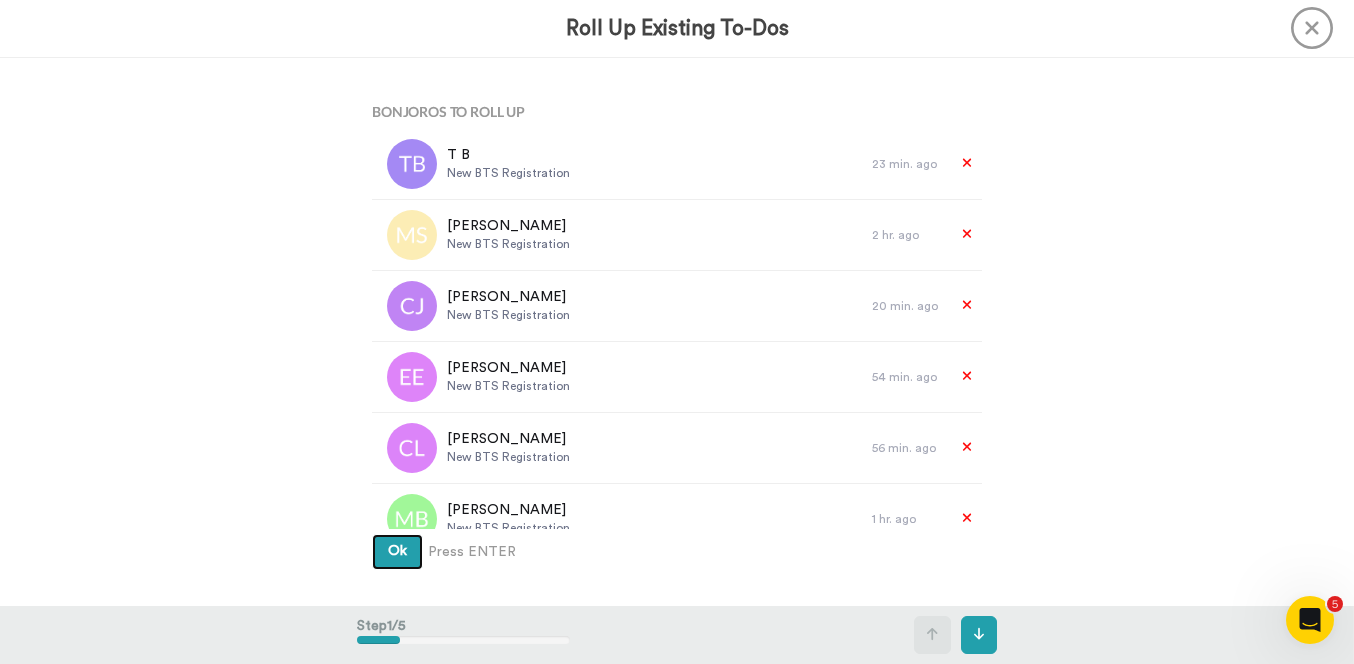 click on "Ok" at bounding box center (397, 551) 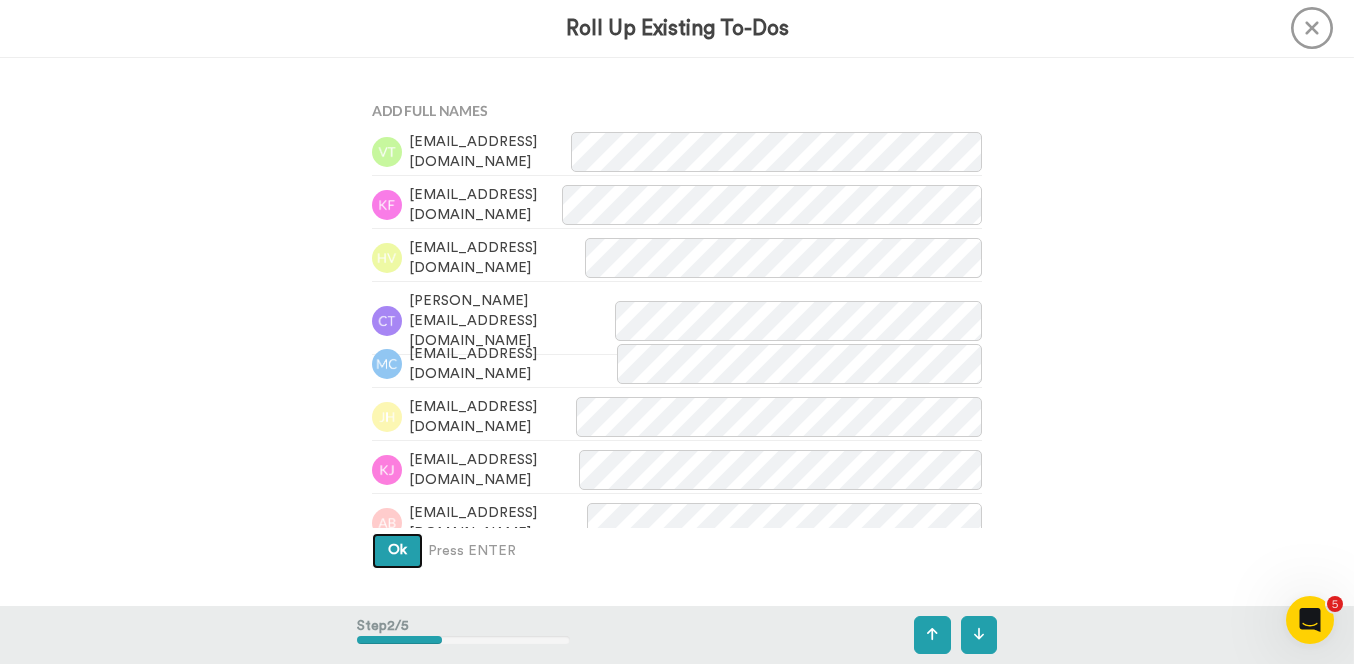 click on "Ok" at bounding box center [397, 550] 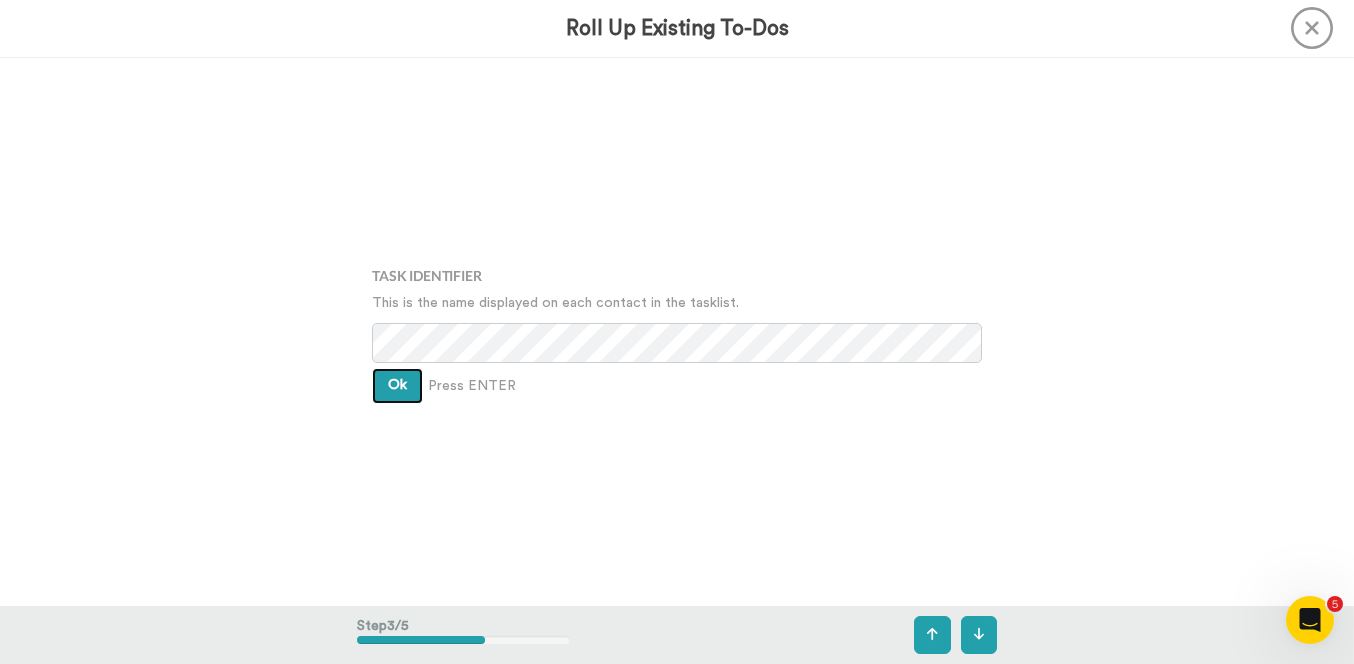 click on "Ok" at bounding box center [397, 385] 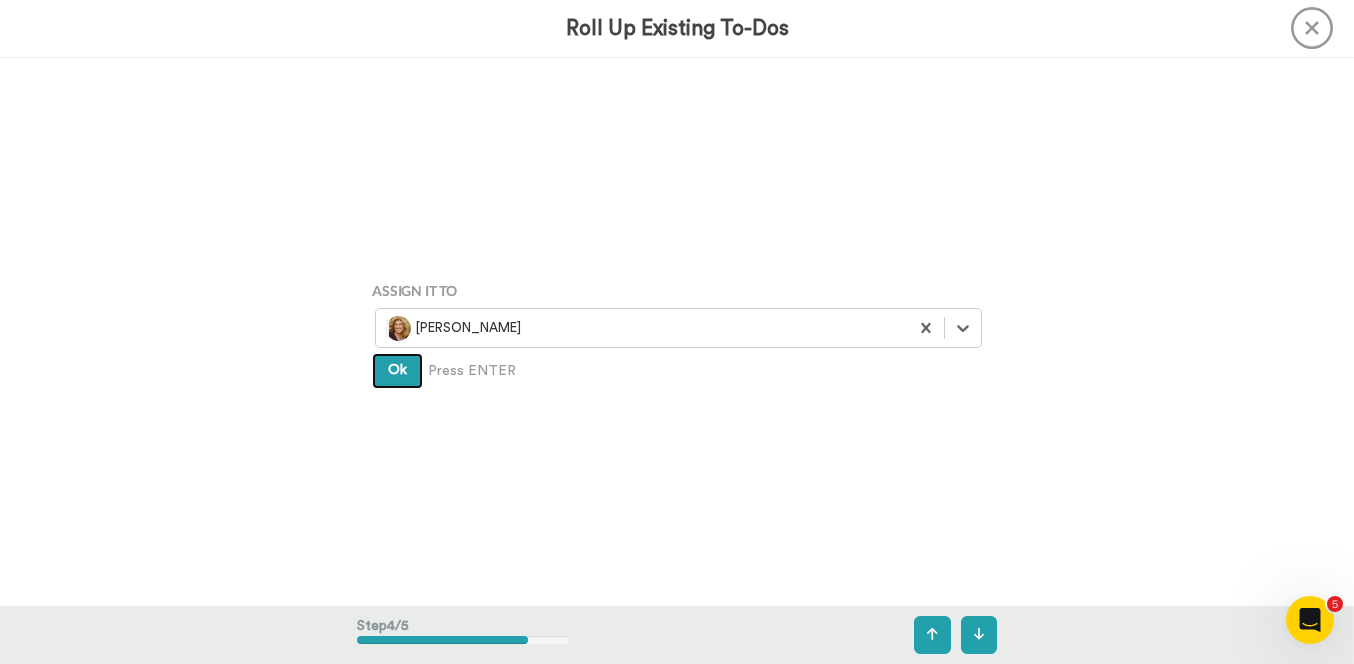 click on "Ok" at bounding box center [397, 370] 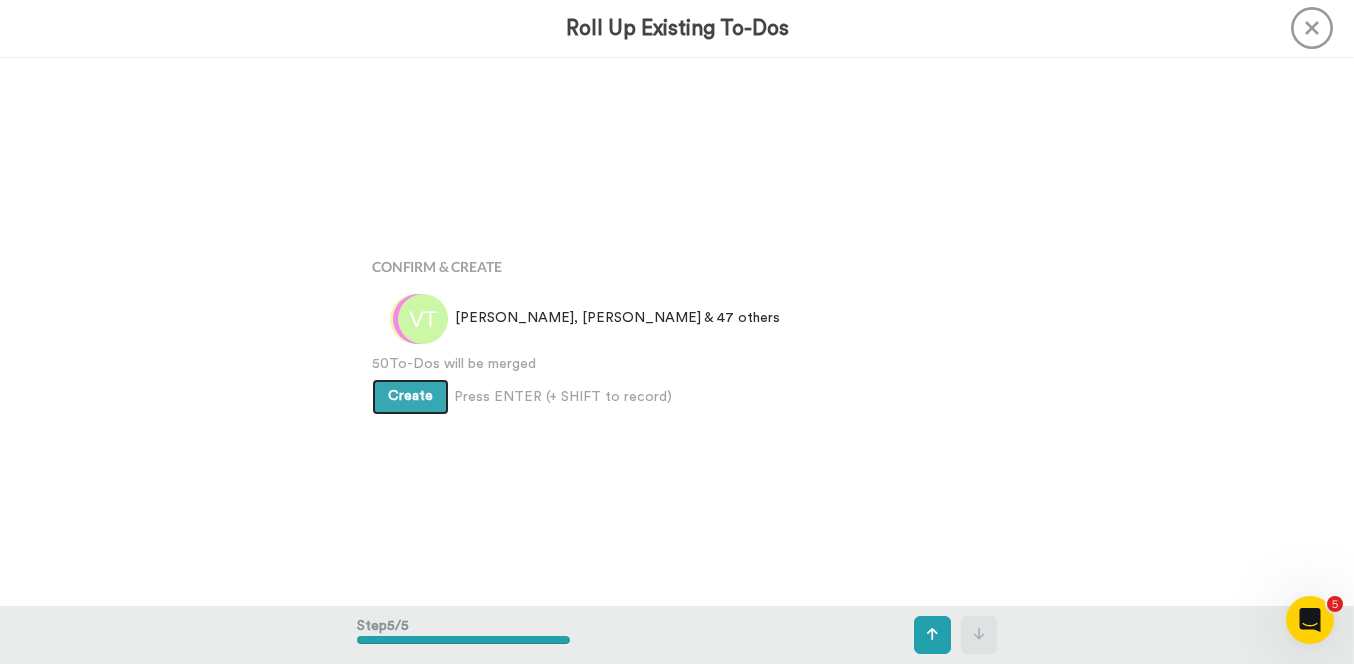 scroll, scrollTop: 2192, scrollLeft: 0, axis: vertical 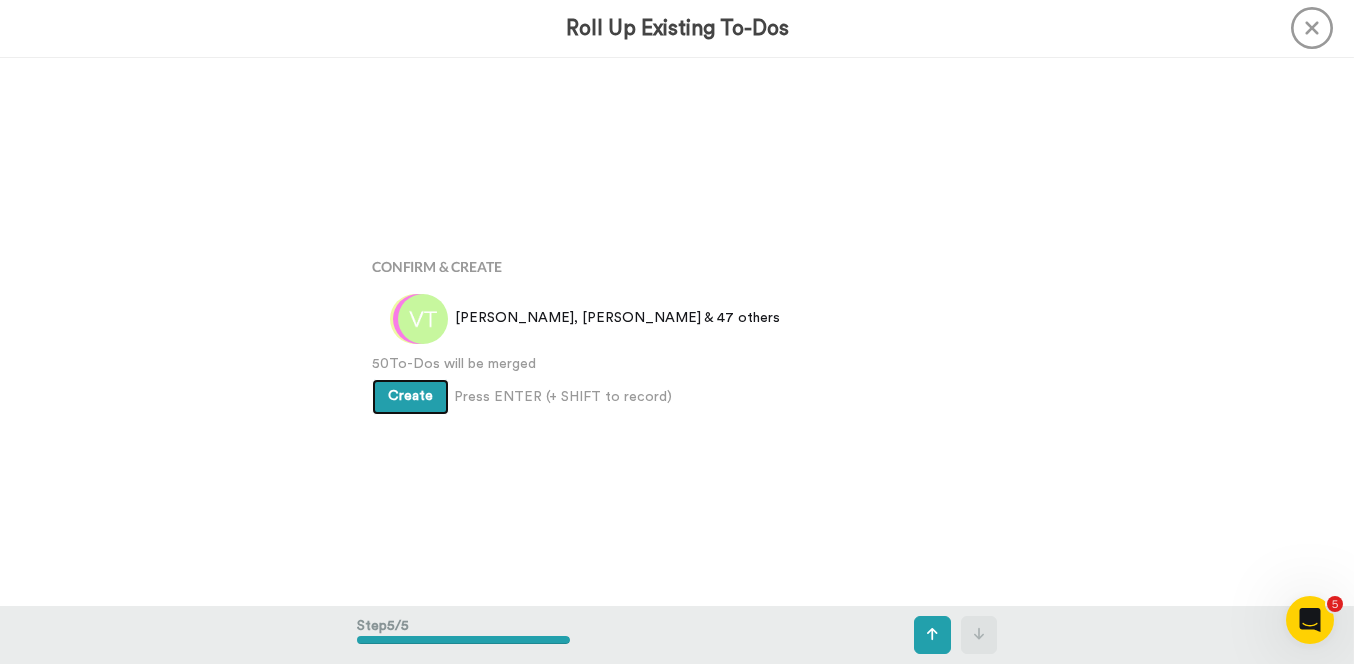click on "Create" at bounding box center (410, 396) 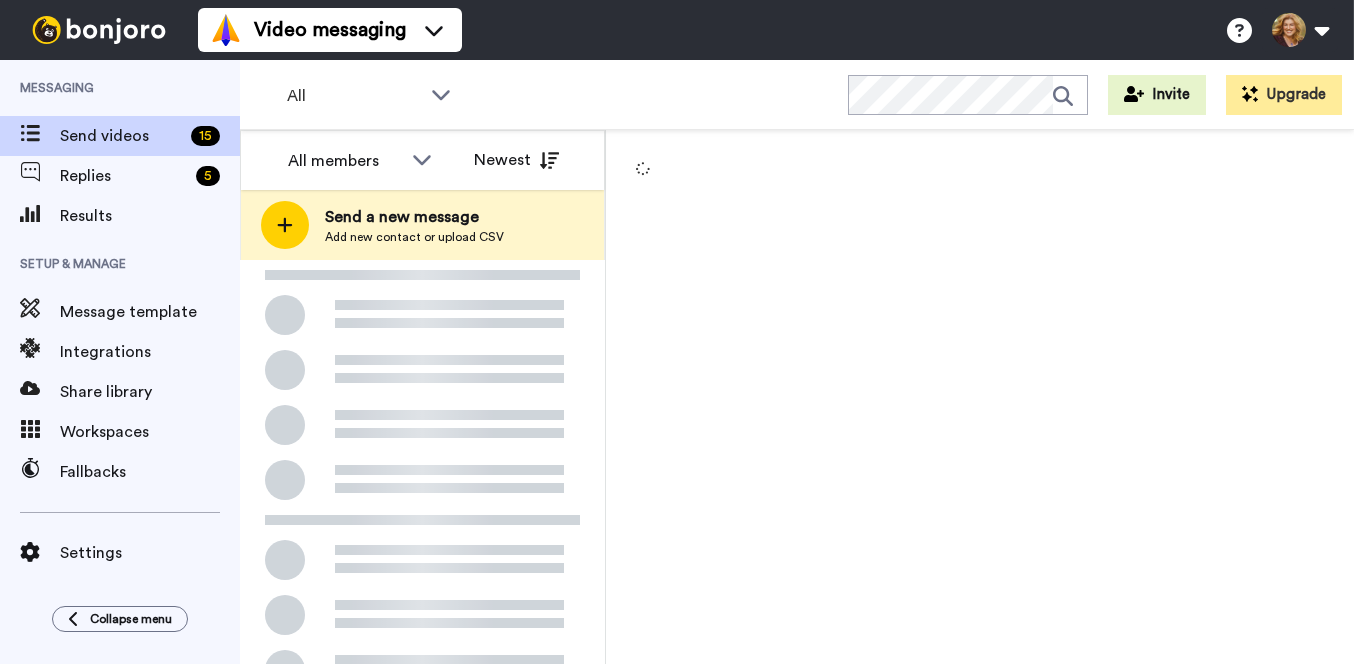 scroll, scrollTop: 0, scrollLeft: 0, axis: both 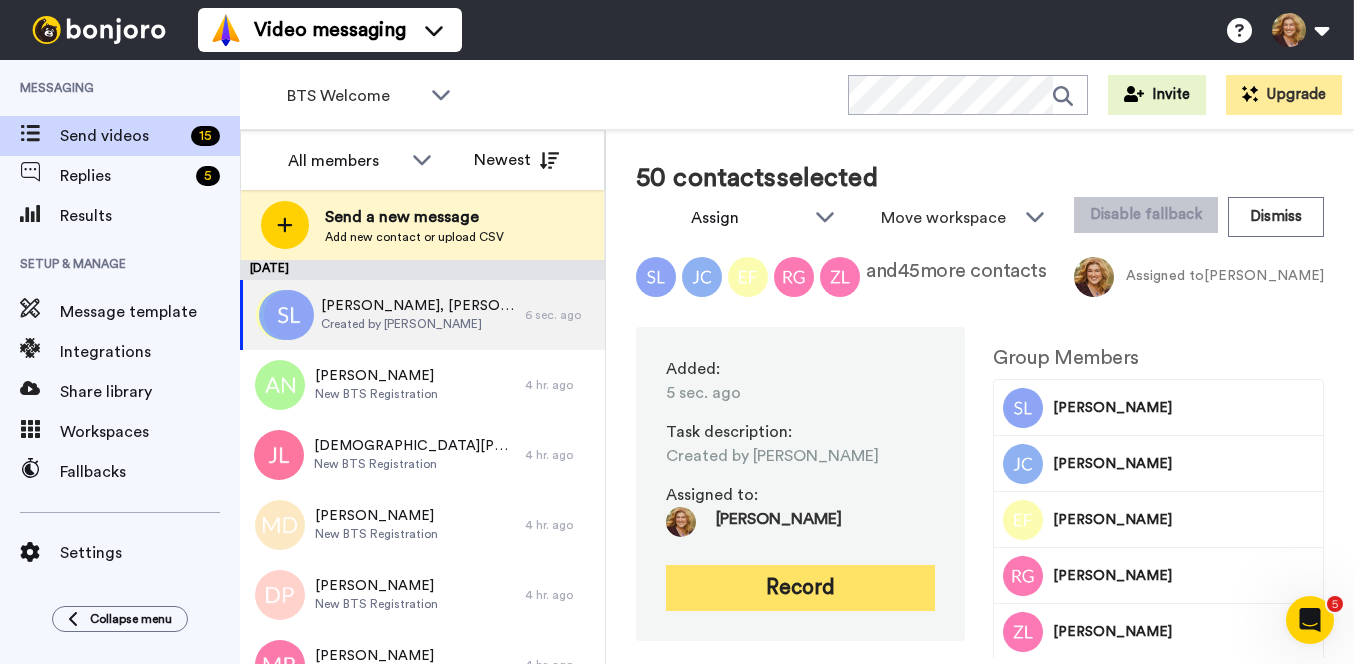click on "Record" at bounding box center (800, 588) 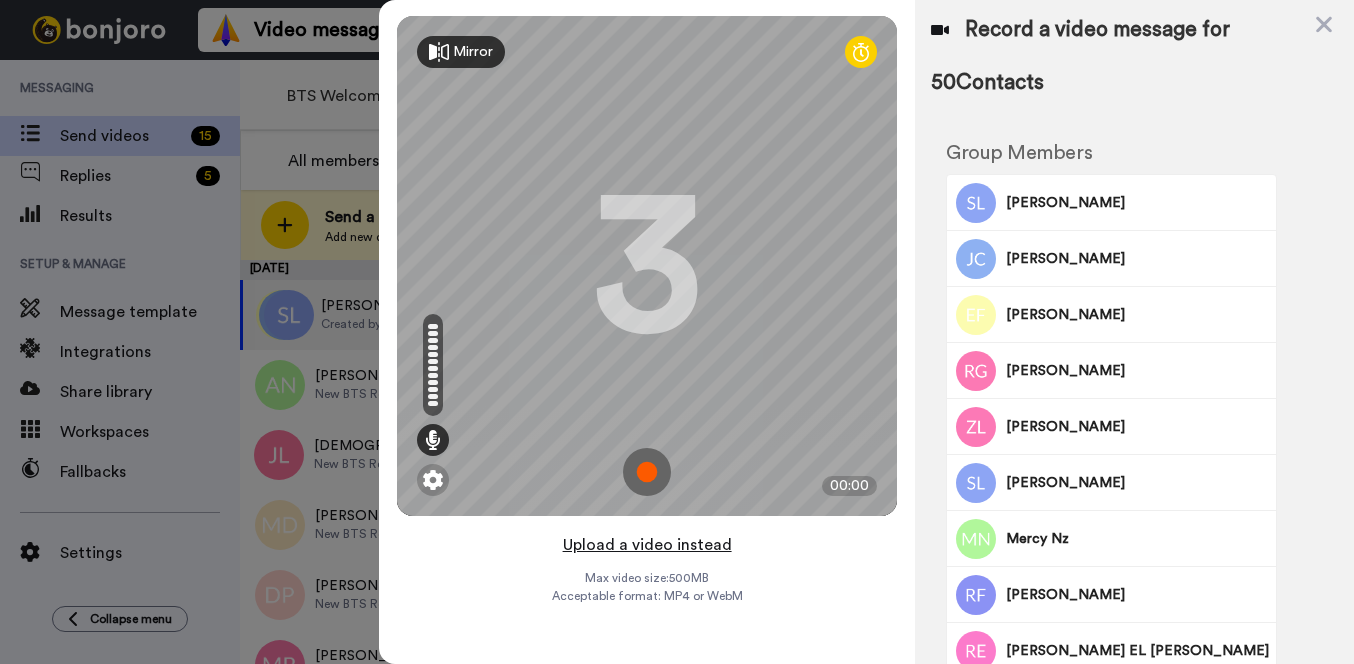 click on "Upload a video instead" at bounding box center [647, 545] 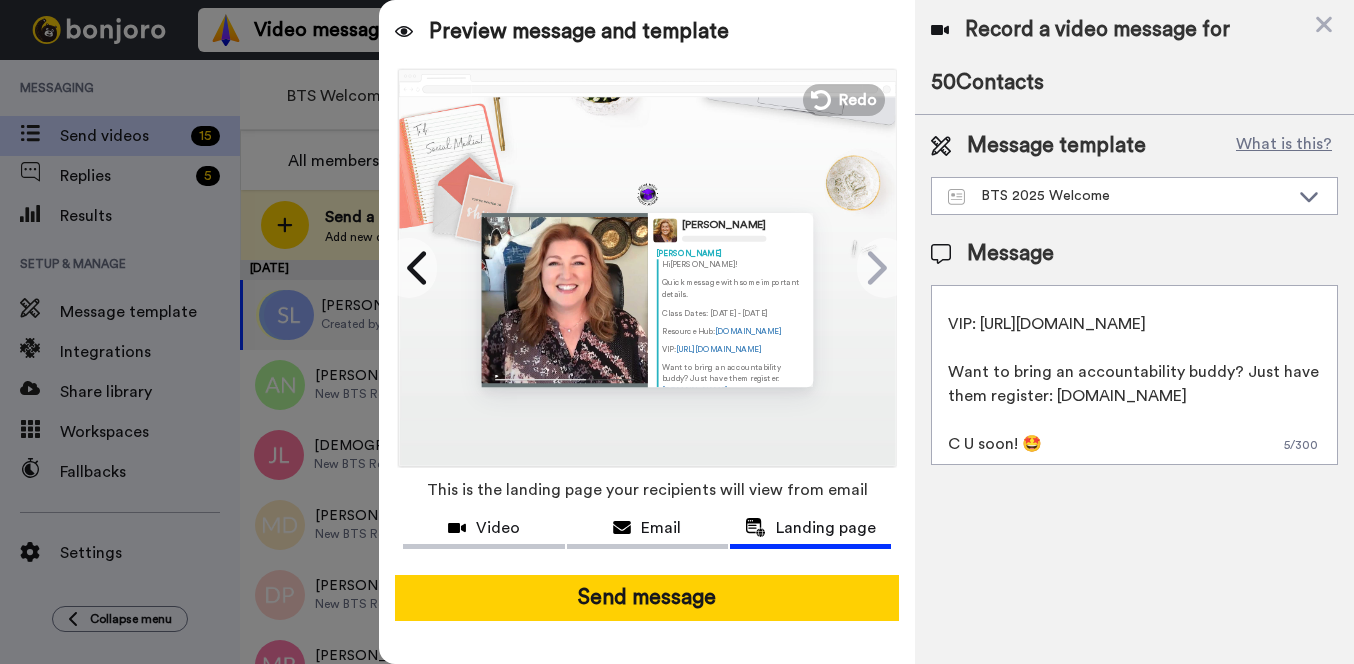 scroll, scrollTop: 198, scrollLeft: 0, axis: vertical 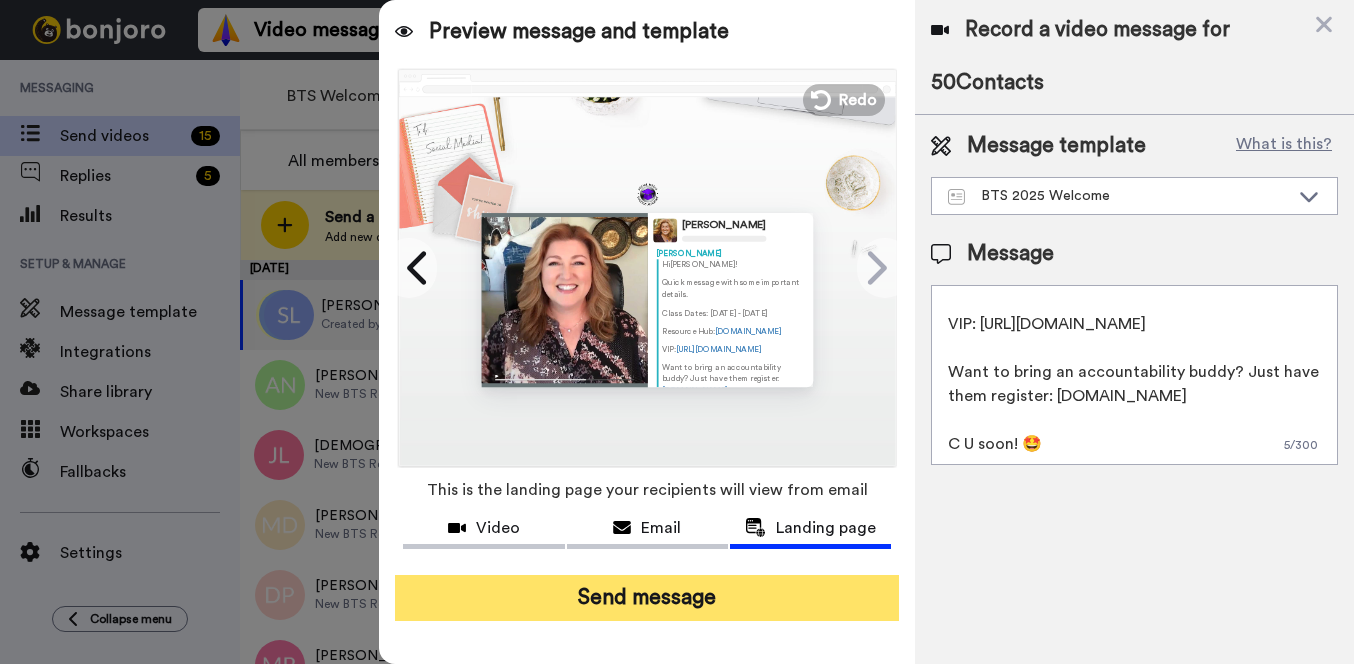 click on "Send message" at bounding box center (647, 598) 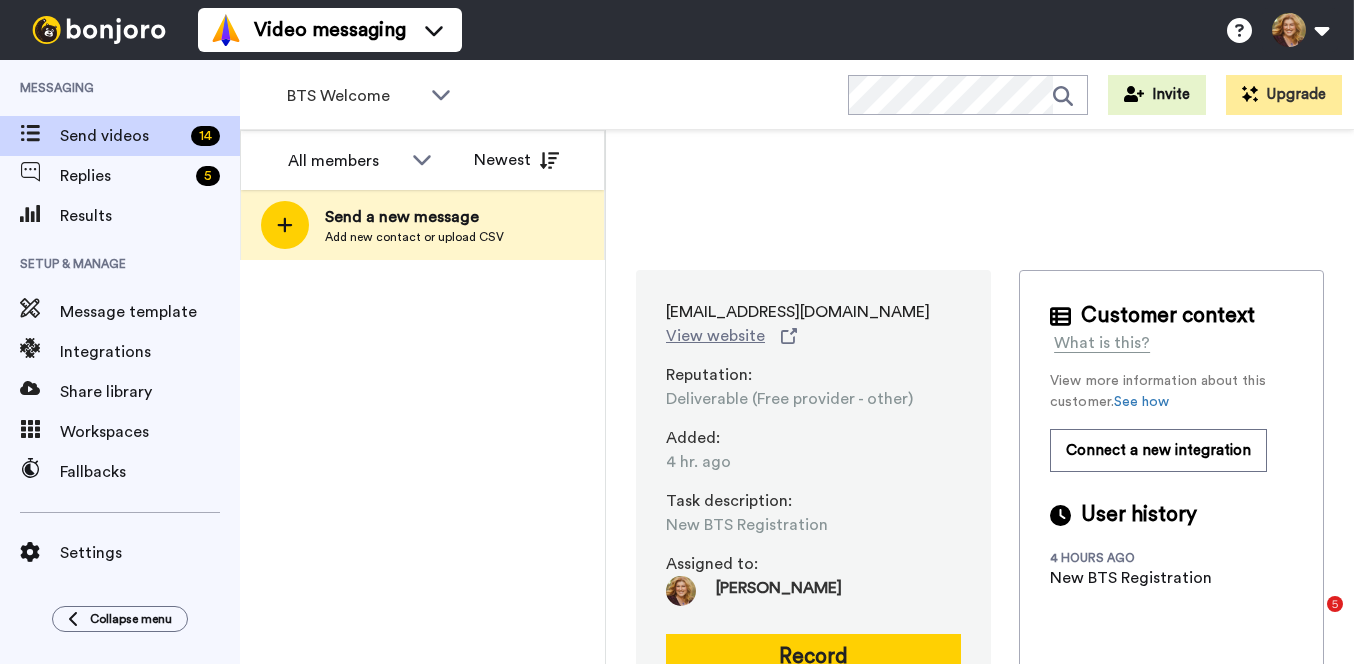 scroll, scrollTop: 0, scrollLeft: 0, axis: both 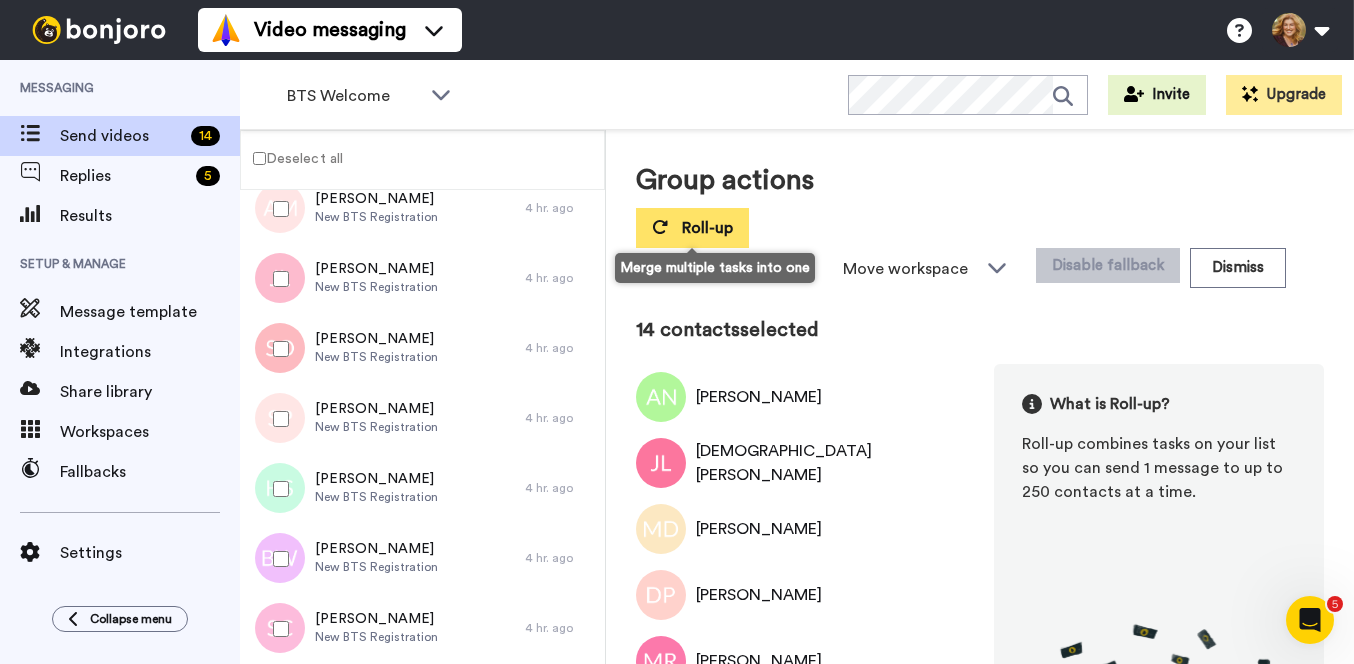 click on "Roll-up" at bounding box center [707, 228] 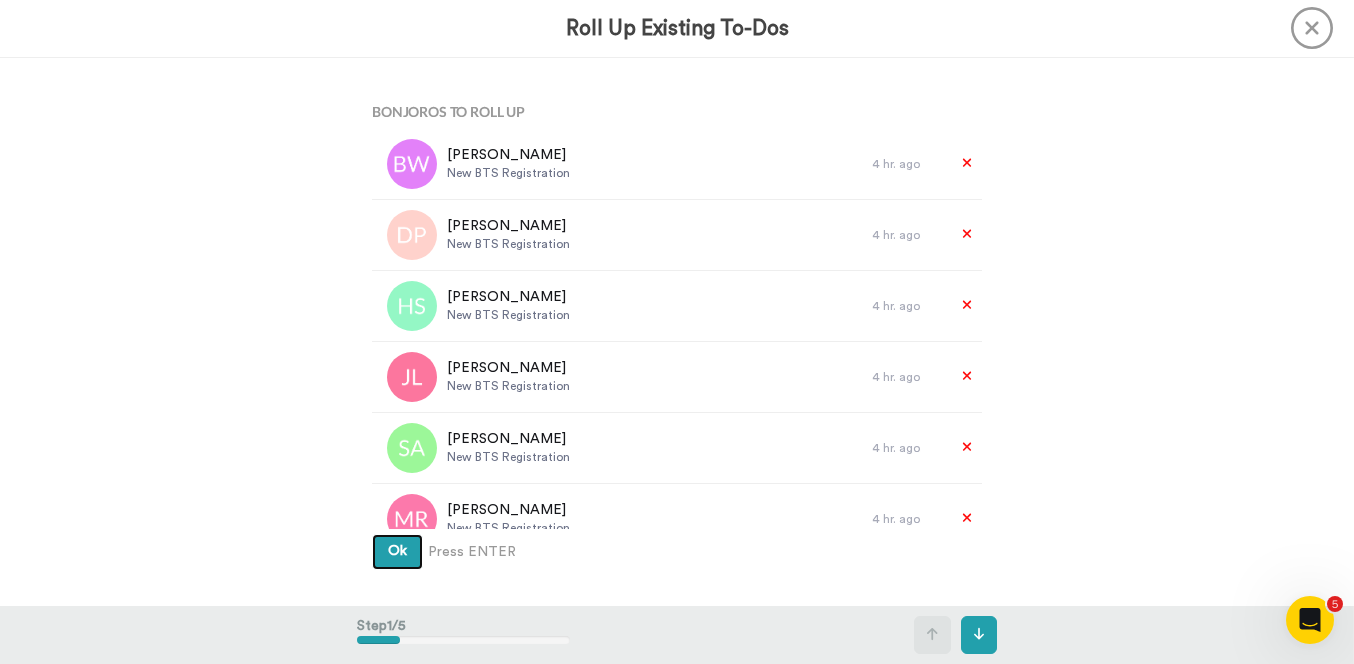 click on "Ok" at bounding box center [397, 551] 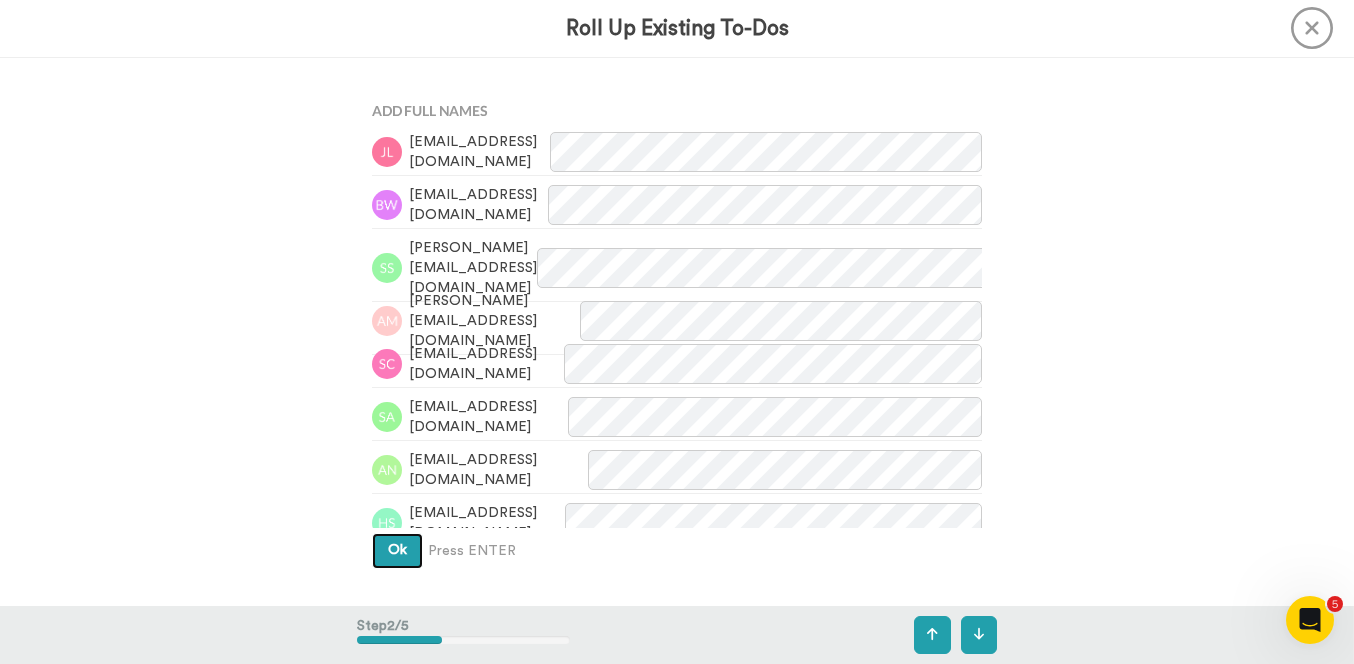 click on "Ok" at bounding box center (397, 550) 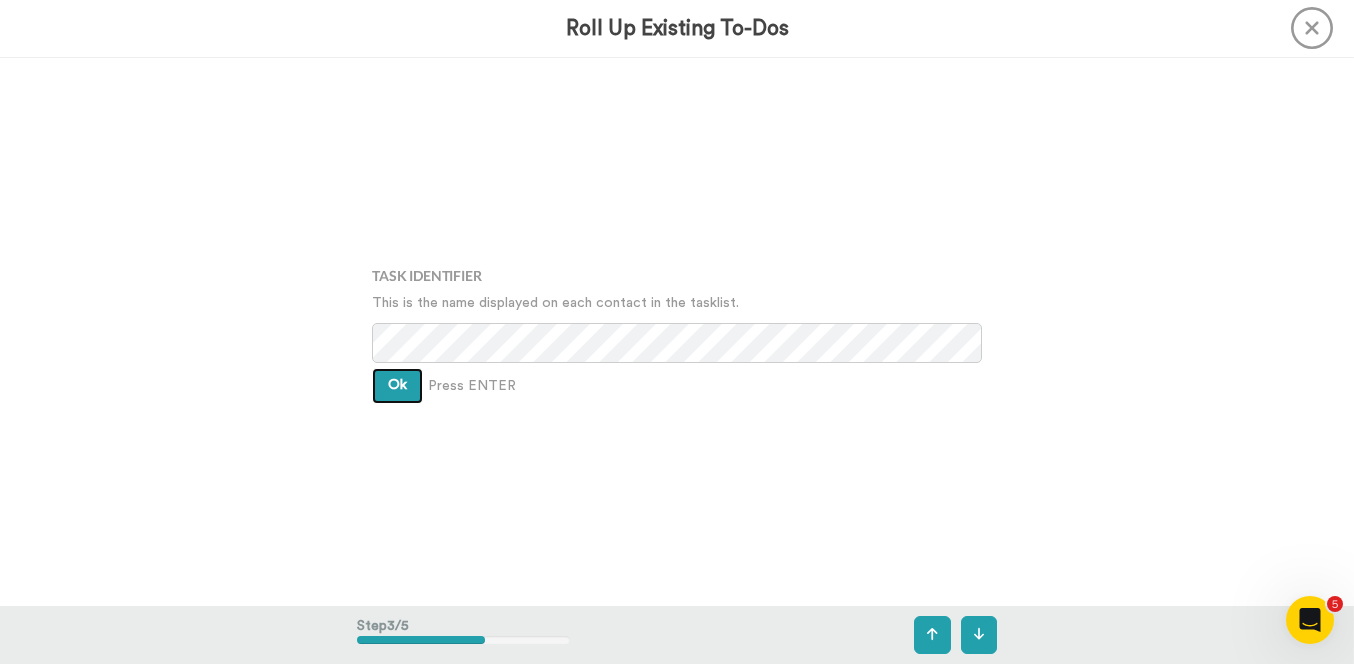 click on "Ok" at bounding box center [397, 385] 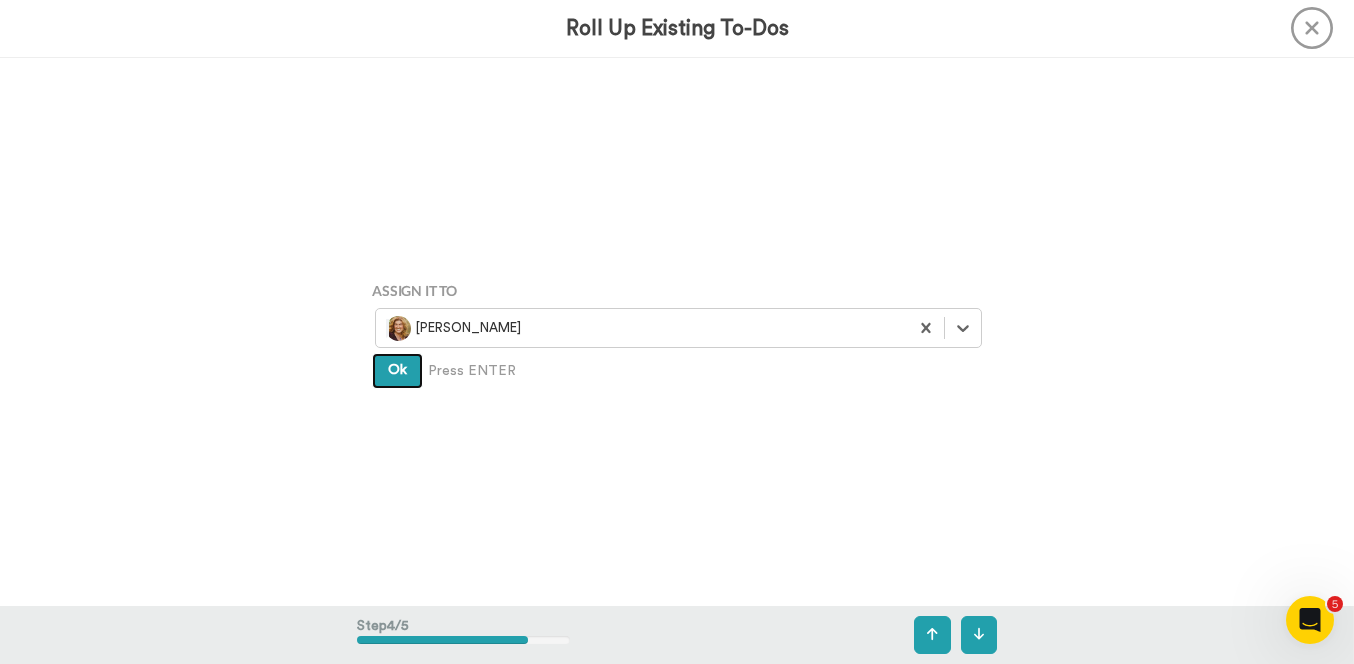 click on "Ok" at bounding box center (397, 371) 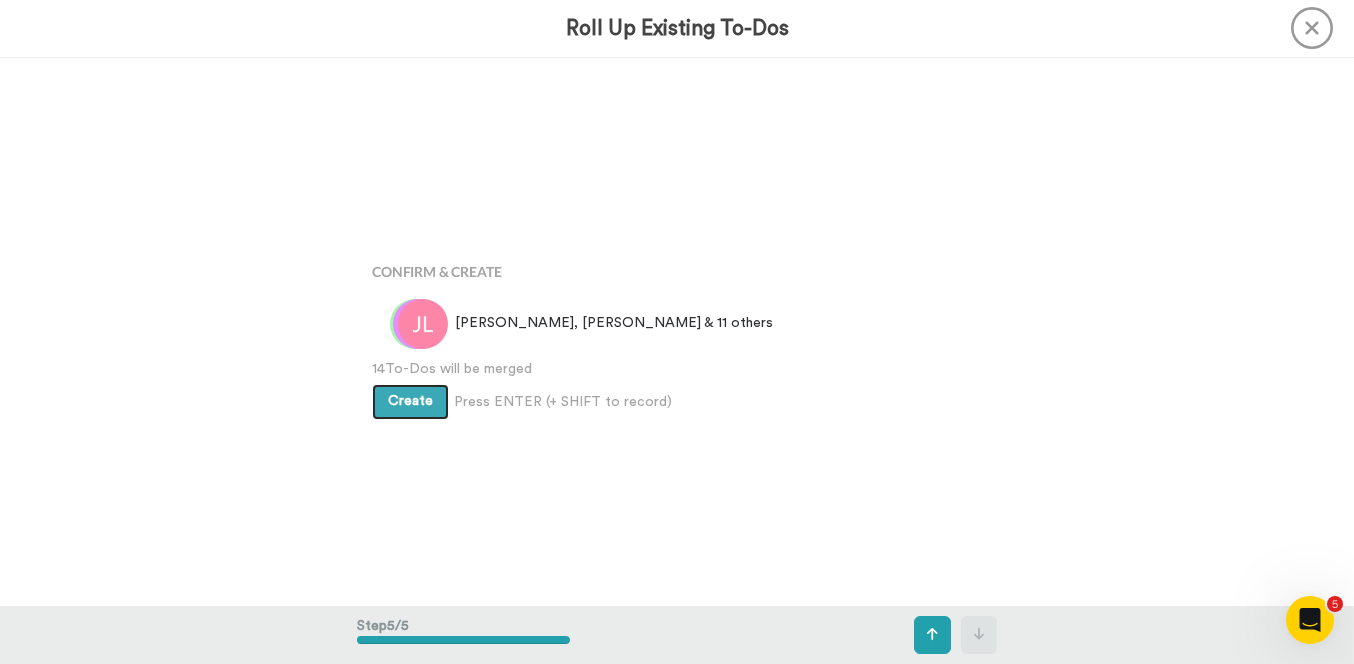 scroll, scrollTop: 2192, scrollLeft: 0, axis: vertical 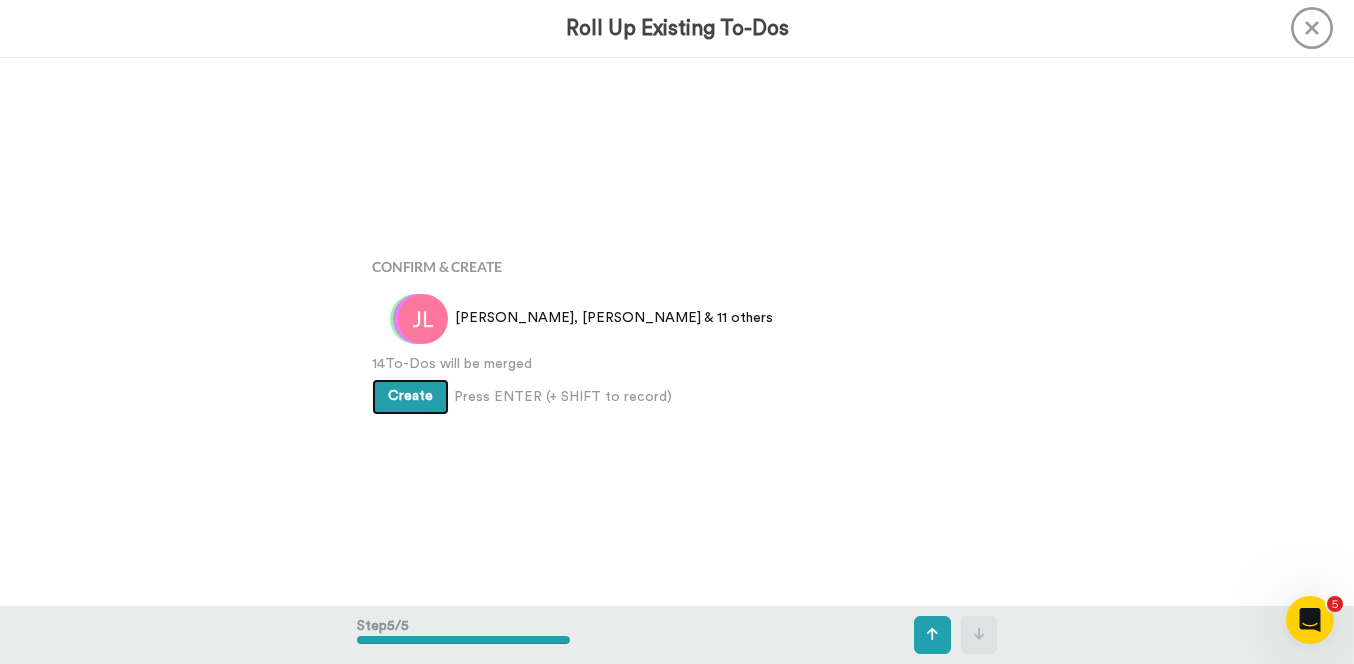 click on "Create" at bounding box center [410, 396] 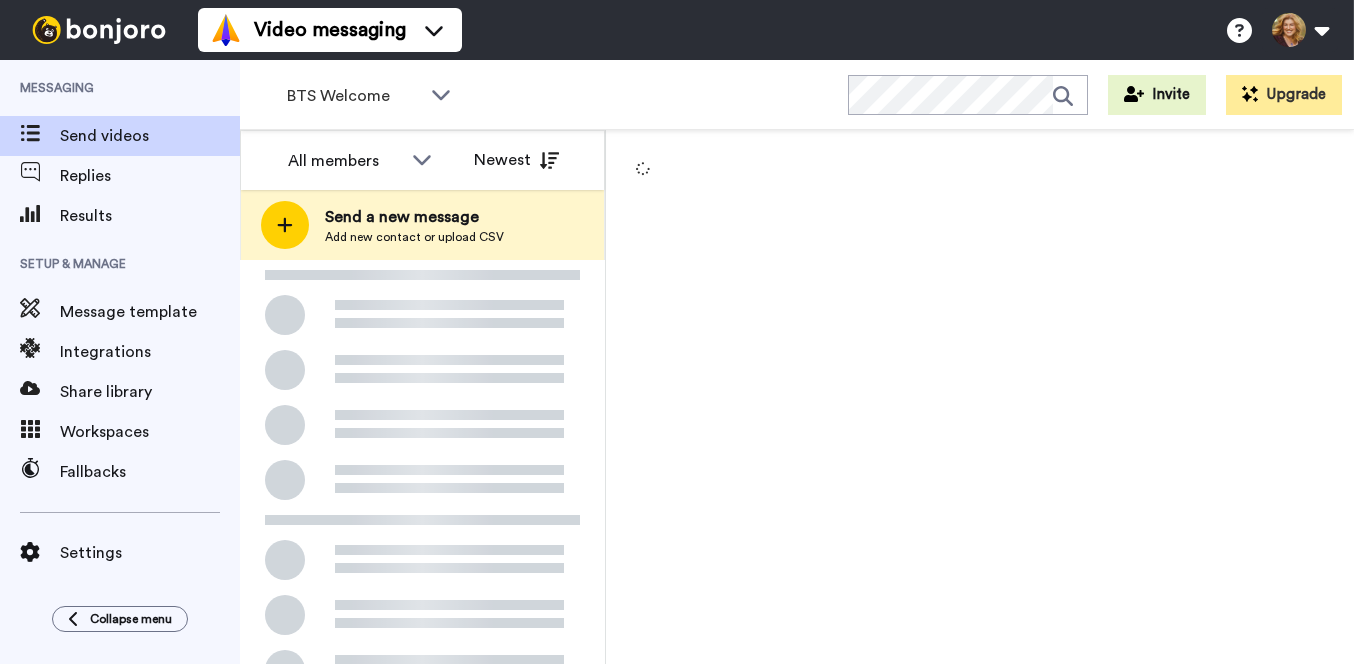 scroll, scrollTop: 0, scrollLeft: 0, axis: both 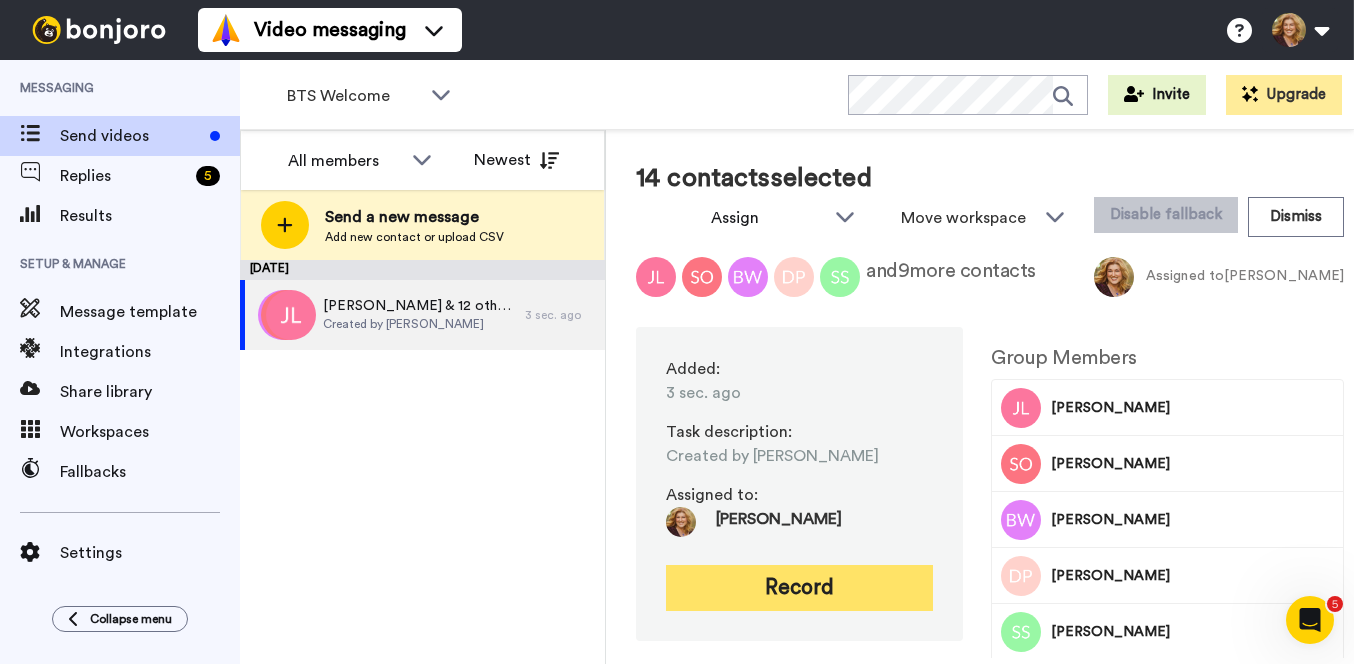 click on "Record" at bounding box center [799, 588] 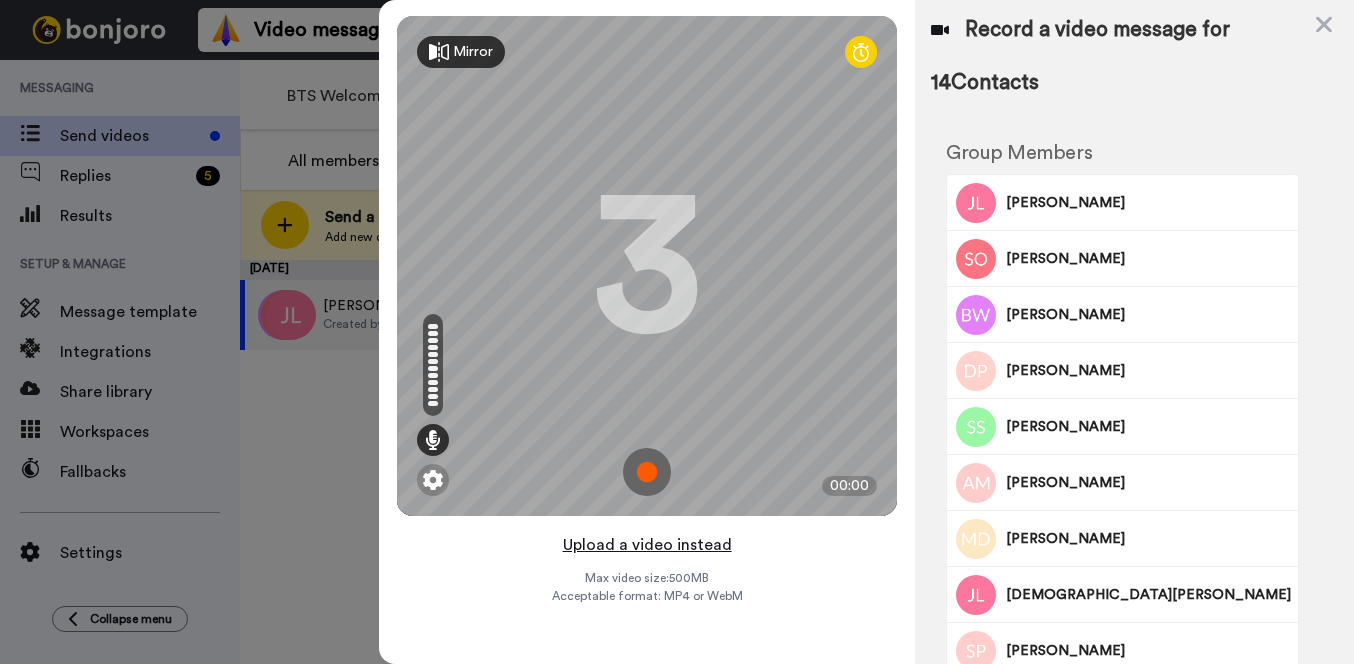 click on "Upload a video instead" at bounding box center (647, 545) 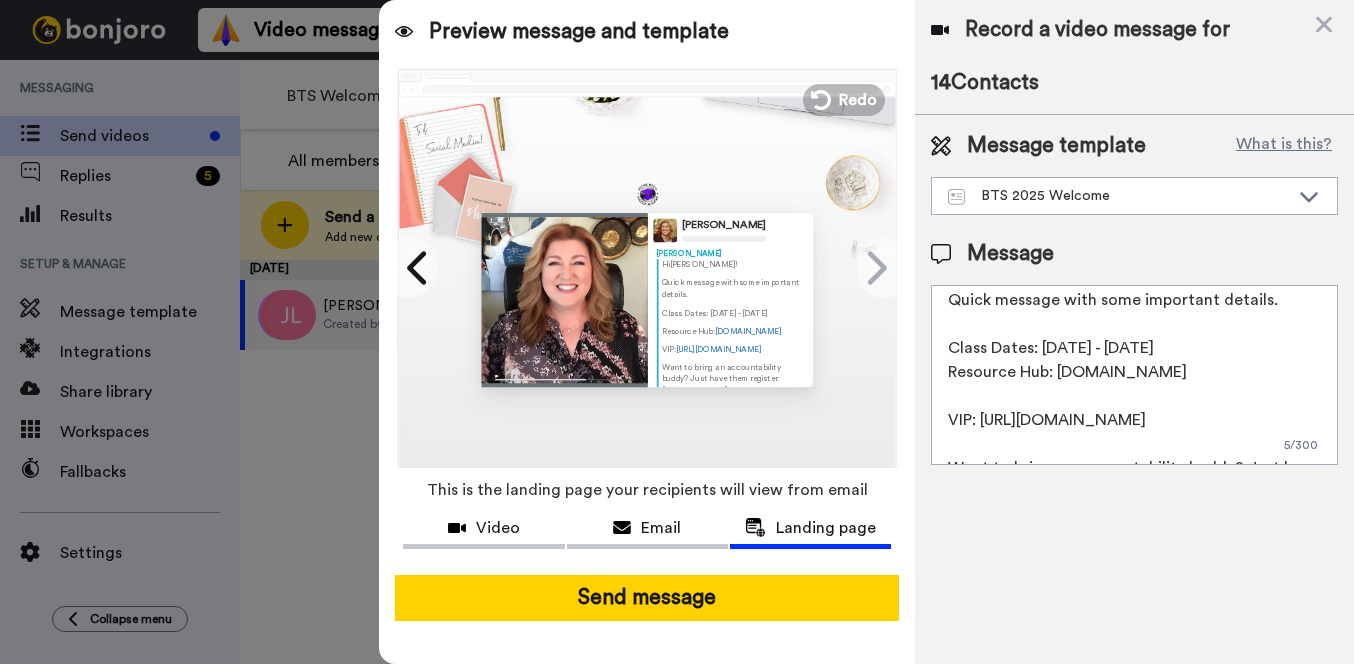 scroll, scrollTop: 0, scrollLeft: 0, axis: both 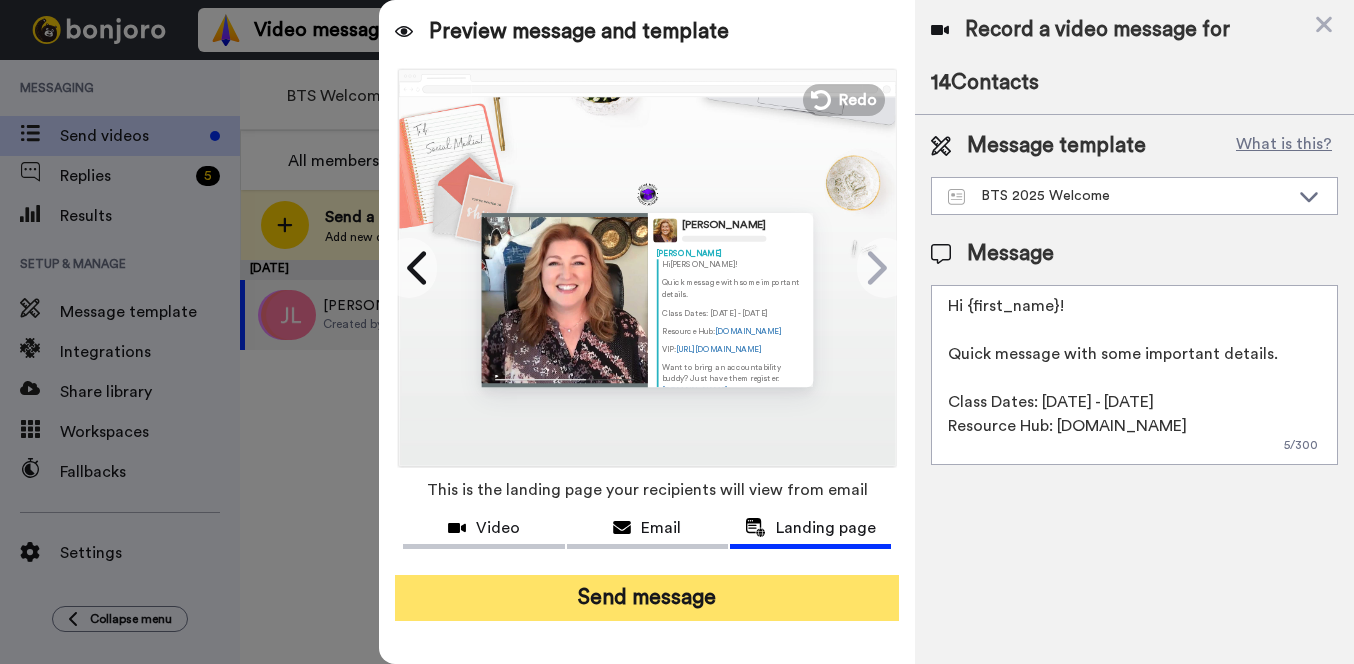 click on "Send message" at bounding box center [647, 598] 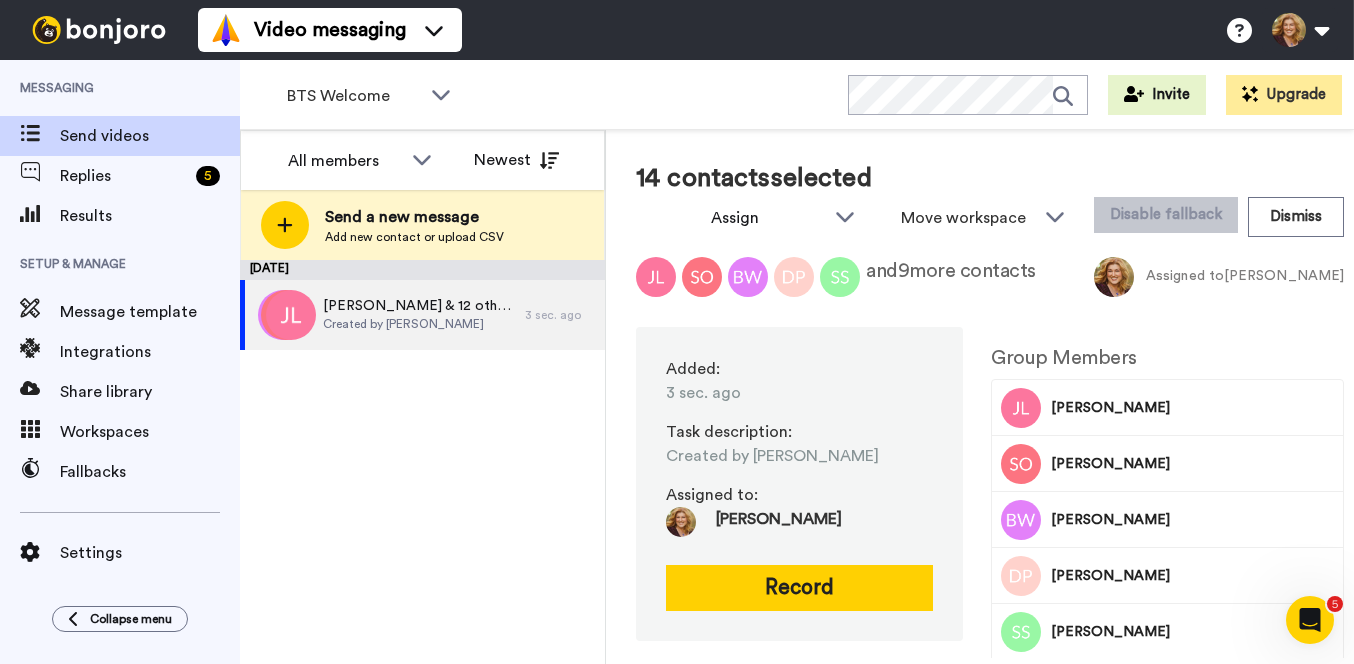 scroll, scrollTop: 0, scrollLeft: 0, axis: both 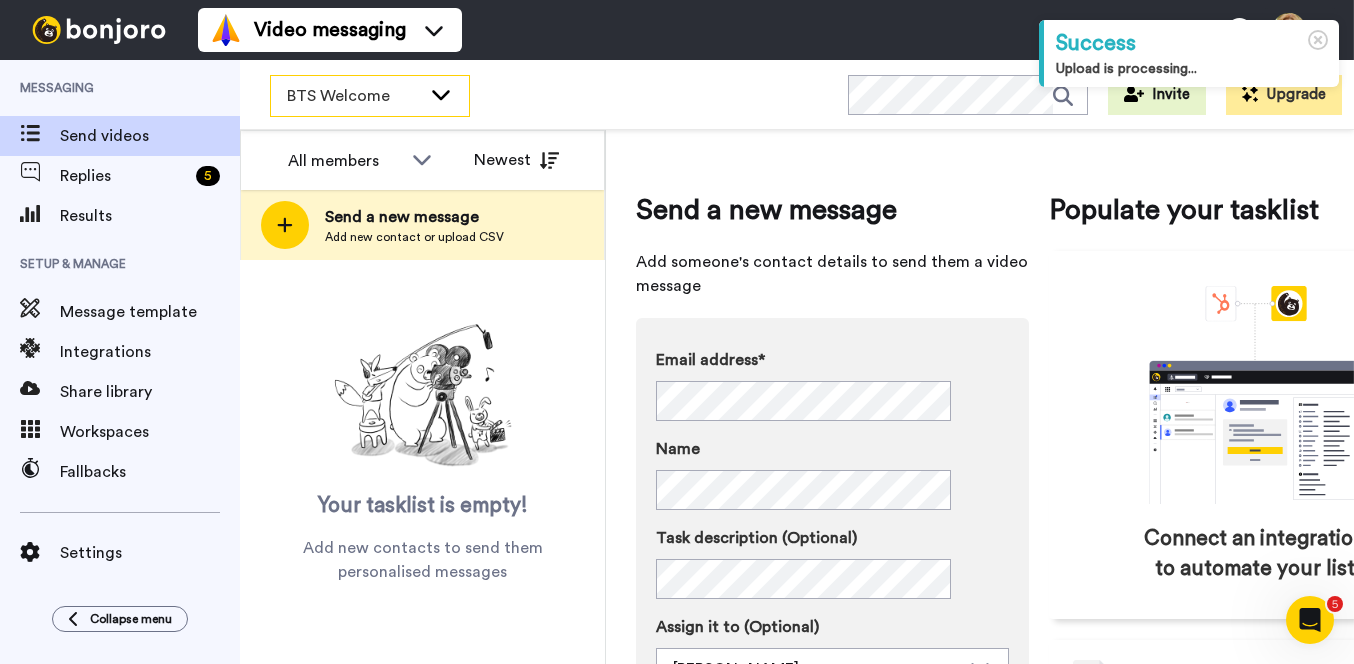 click 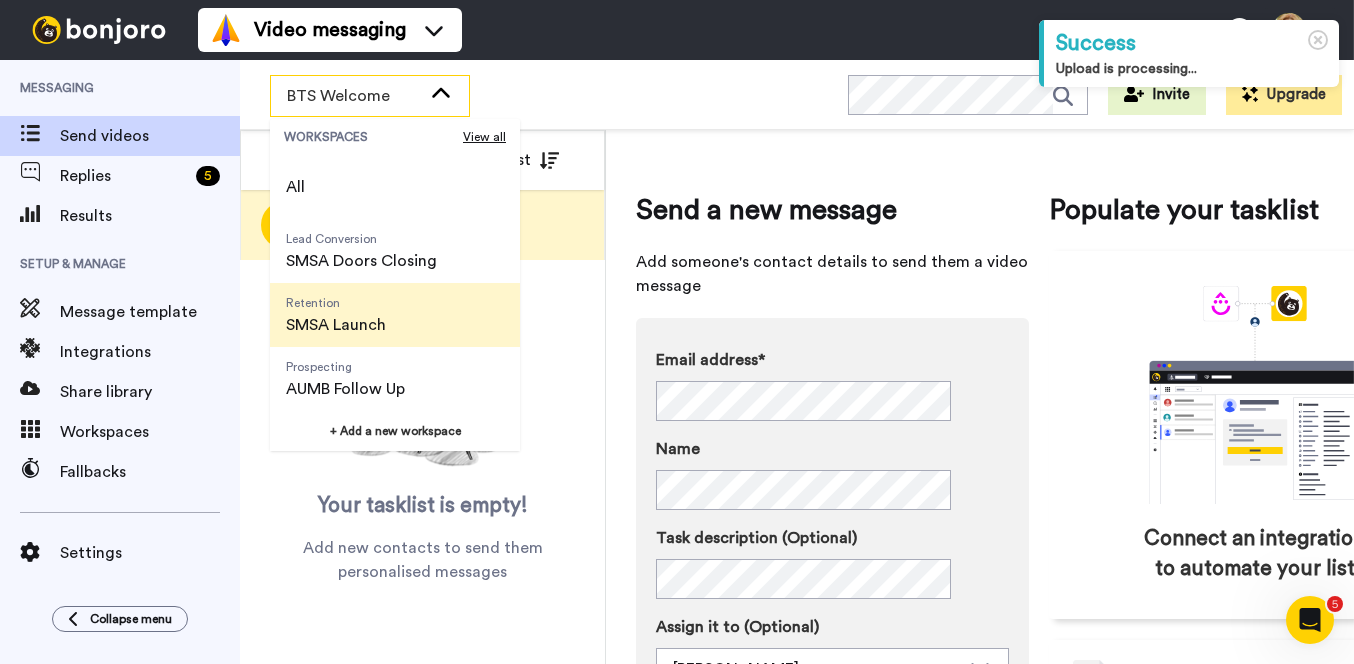 click on "SMSA Launch" at bounding box center (336, 325) 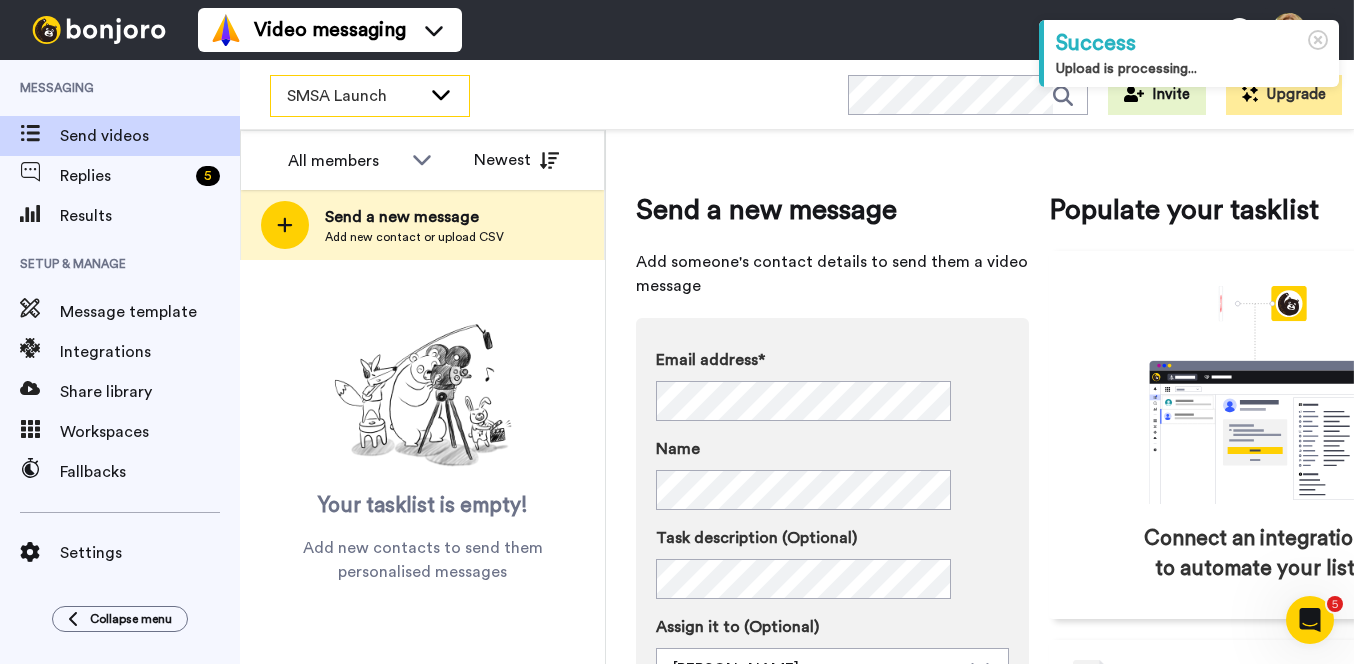 click 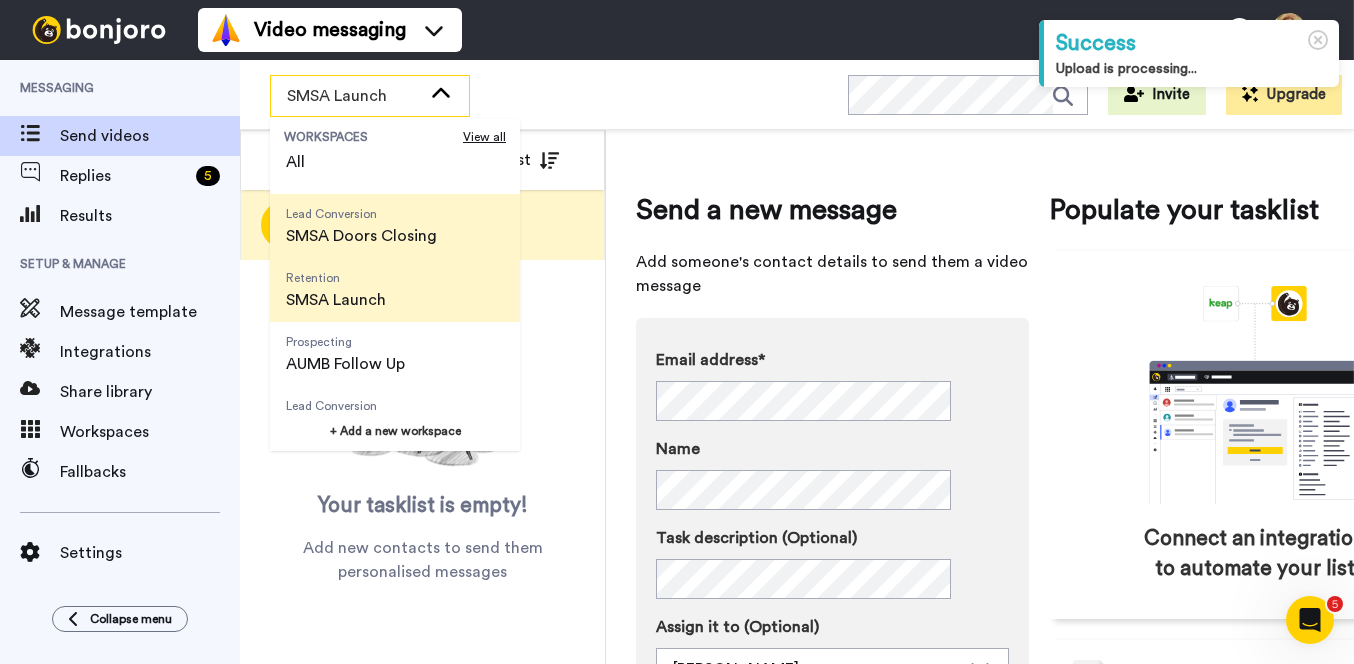 scroll, scrollTop: 0, scrollLeft: 0, axis: both 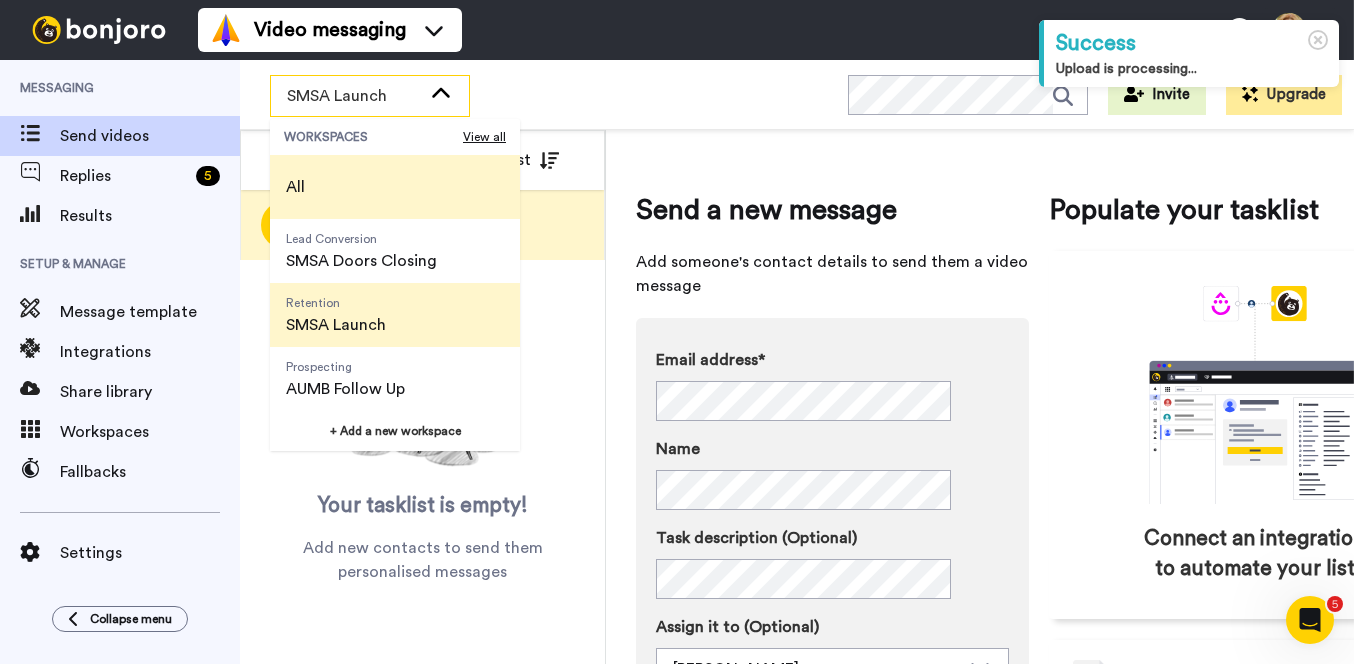 click on "All" at bounding box center [395, 187] 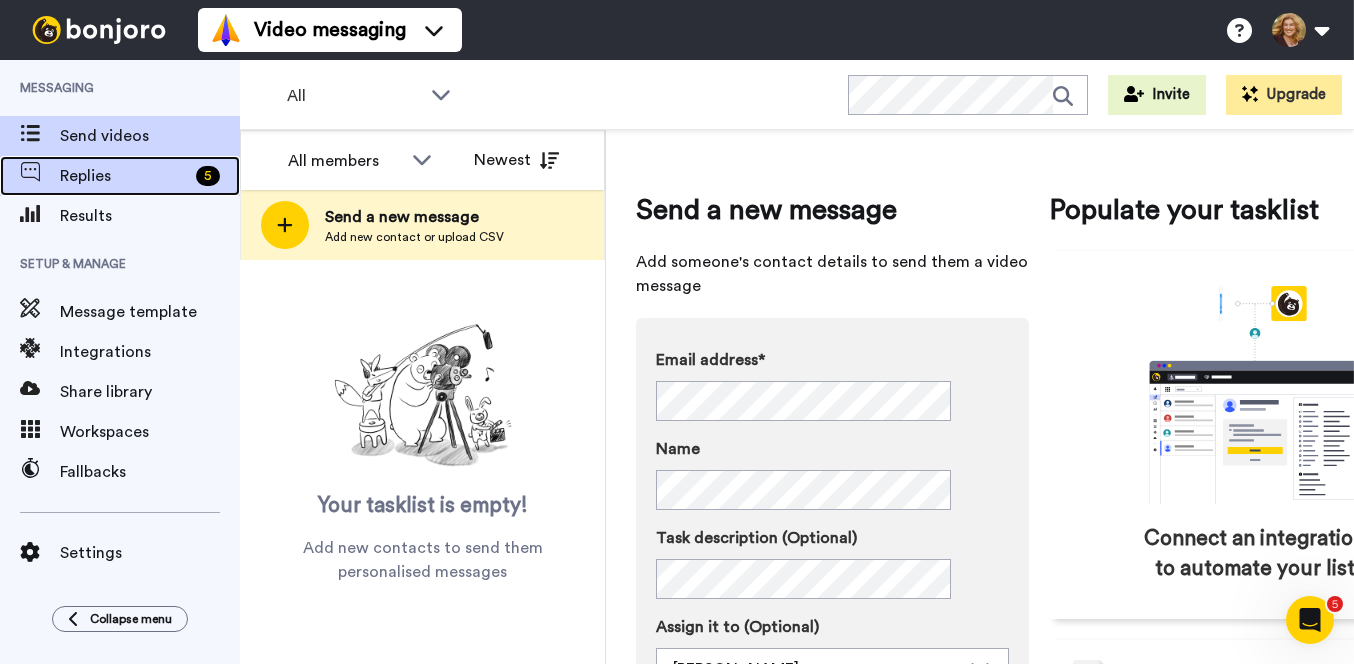 click on "Replies" at bounding box center (124, 176) 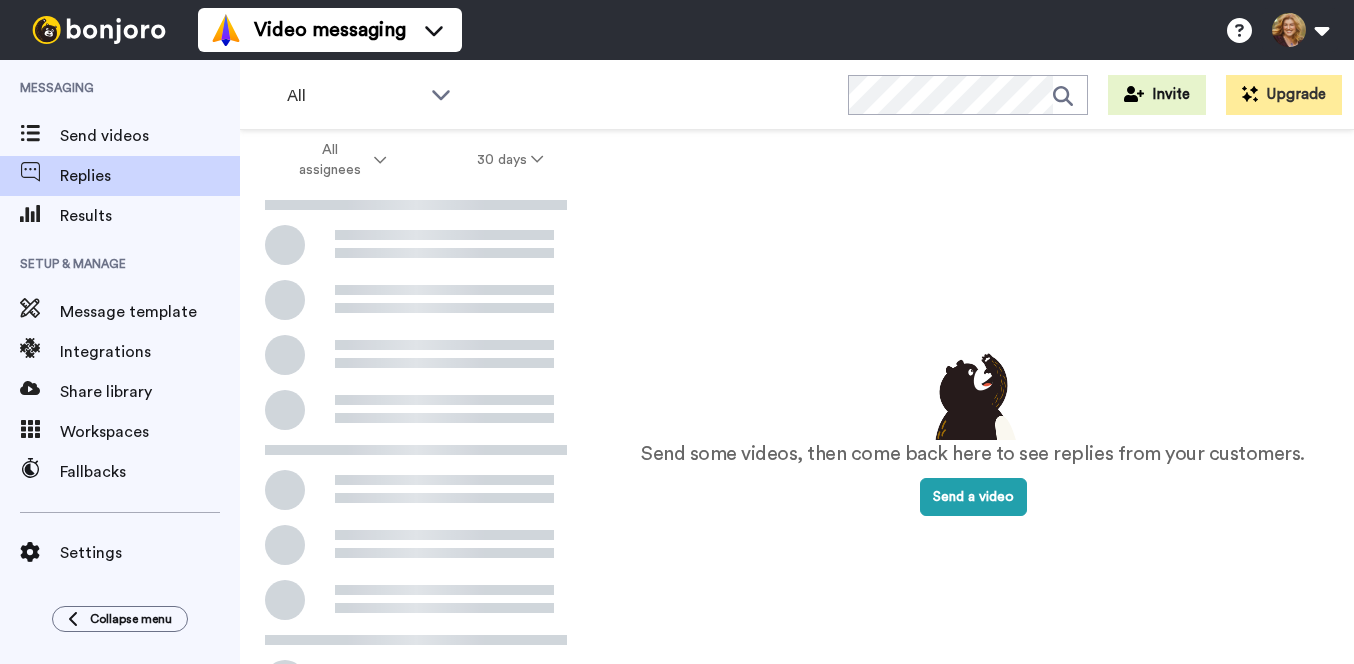 scroll, scrollTop: 0, scrollLeft: 0, axis: both 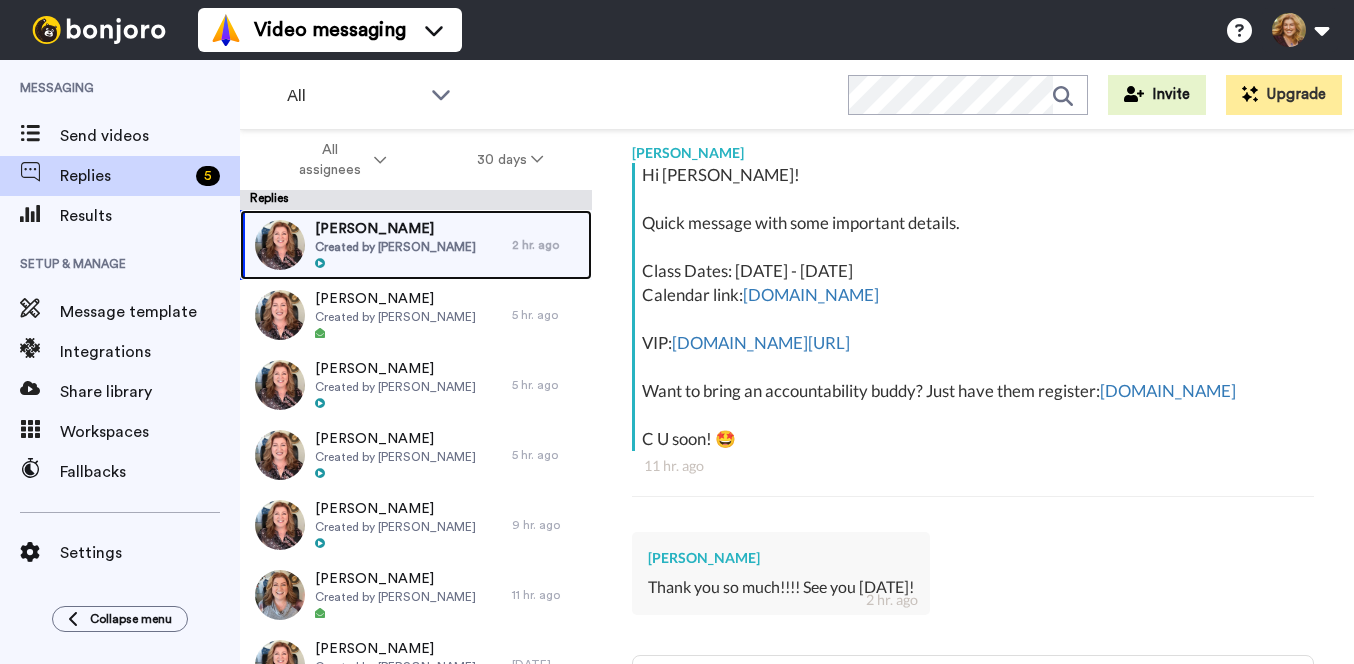 click on "Created by Bridget Brady" at bounding box center (395, 247) 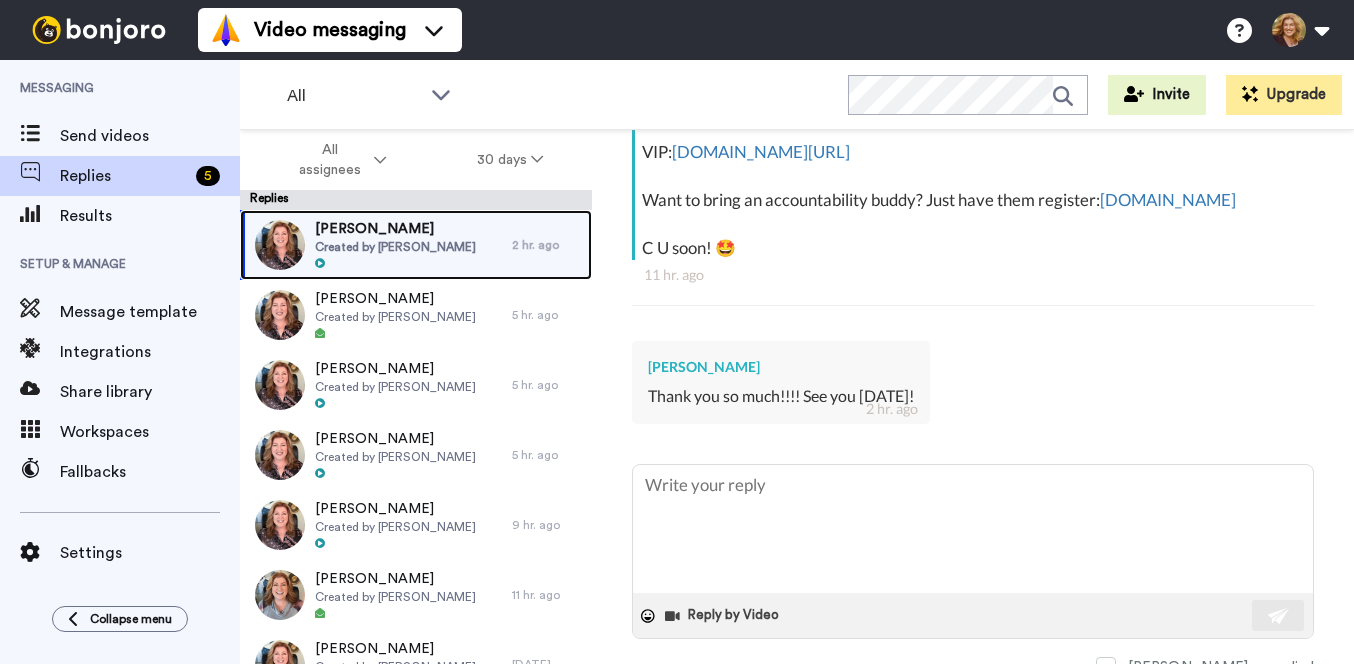 scroll, scrollTop: 563, scrollLeft: 0, axis: vertical 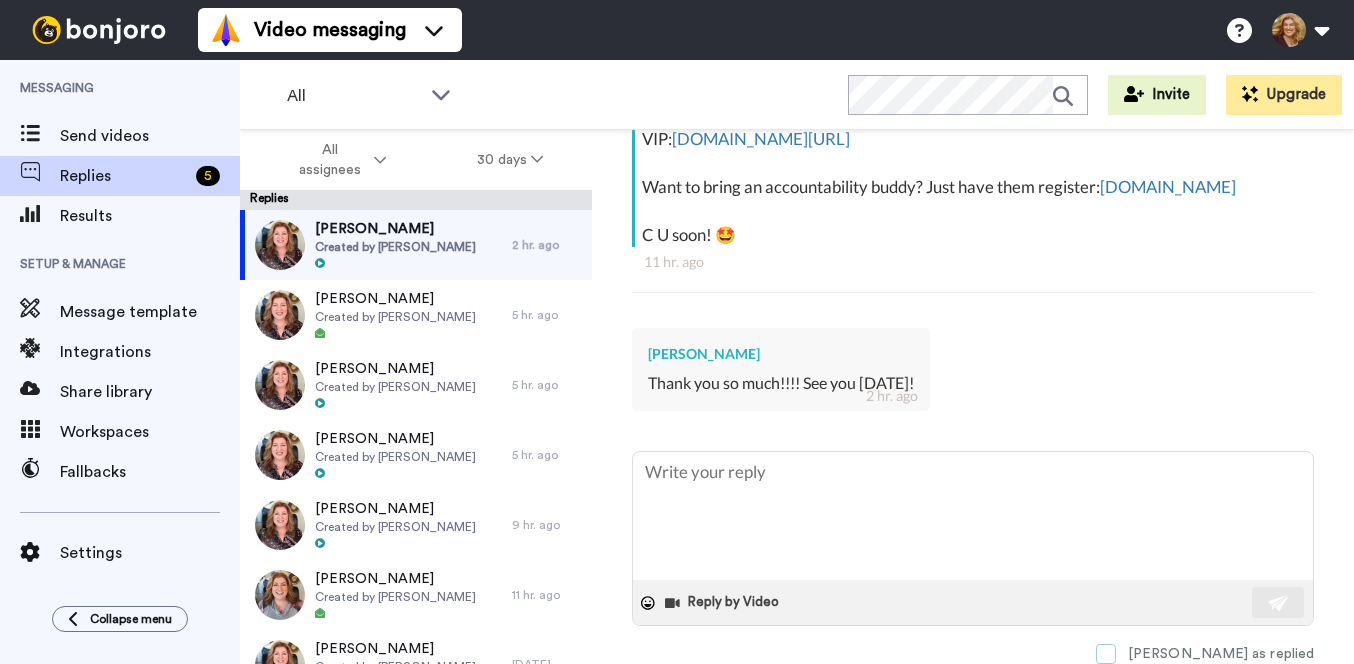 click at bounding box center [1106, 654] 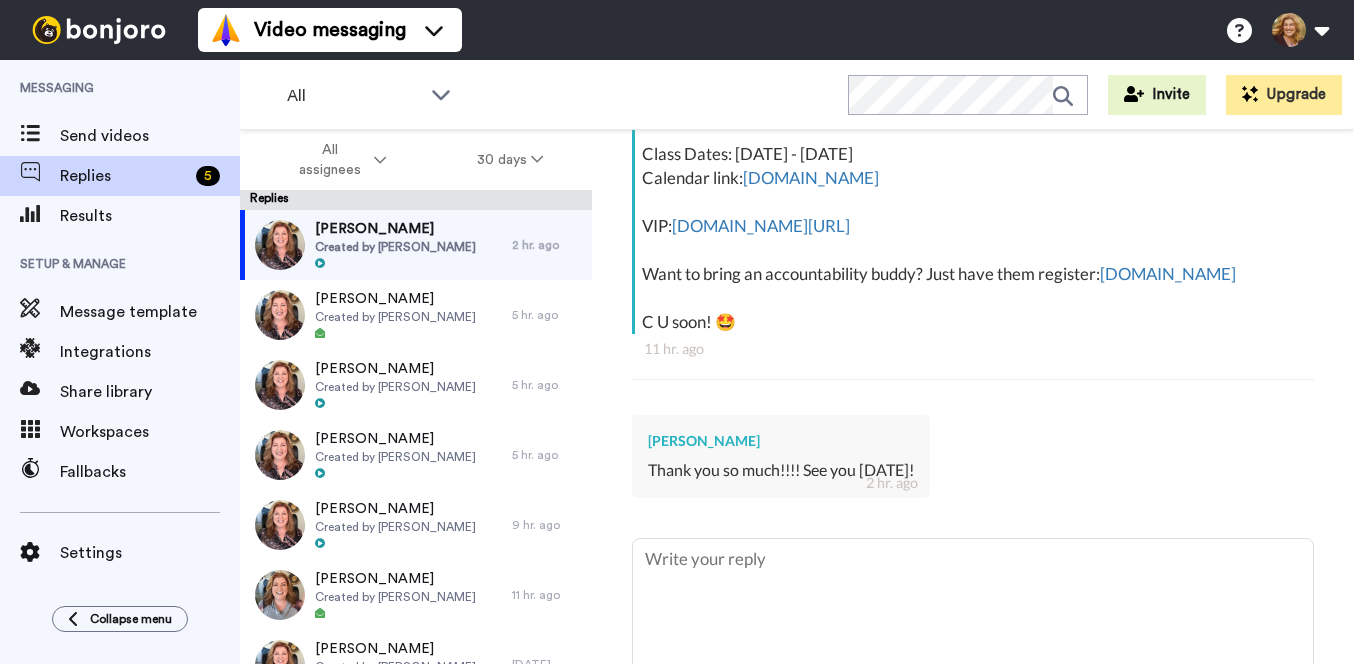 type on "x" 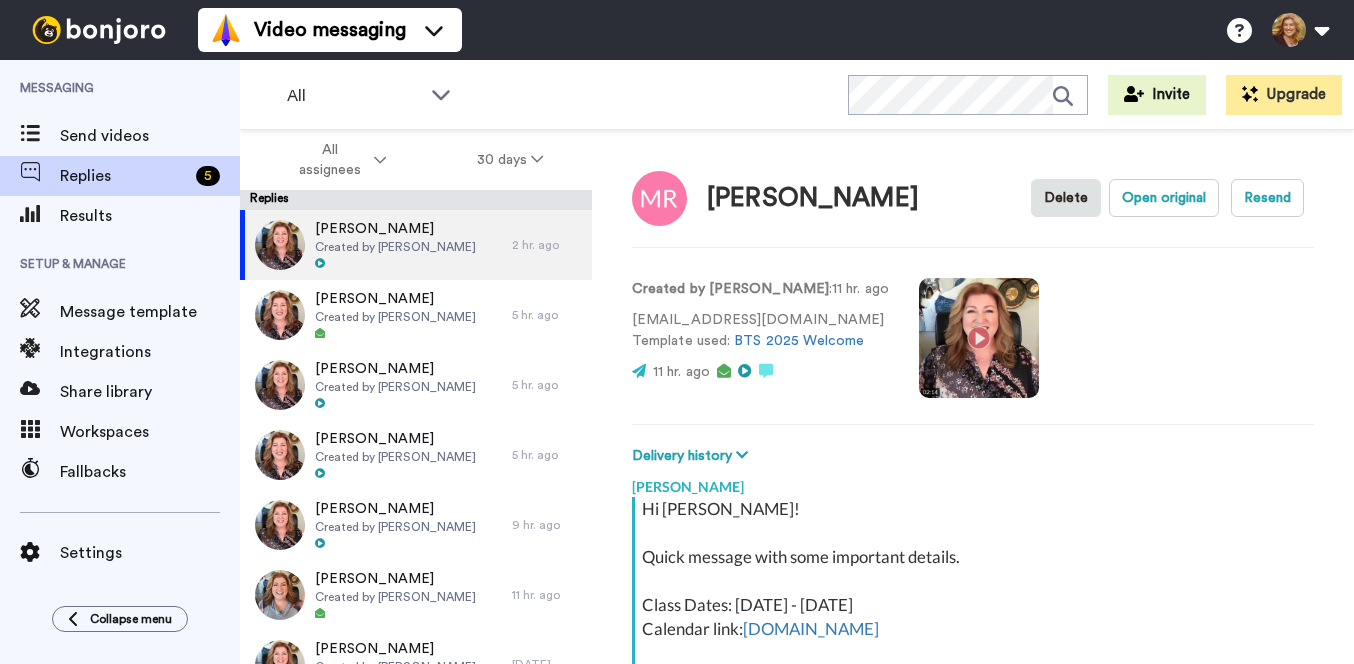 scroll, scrollTop: 0, scrollLeft: 0, axis: both 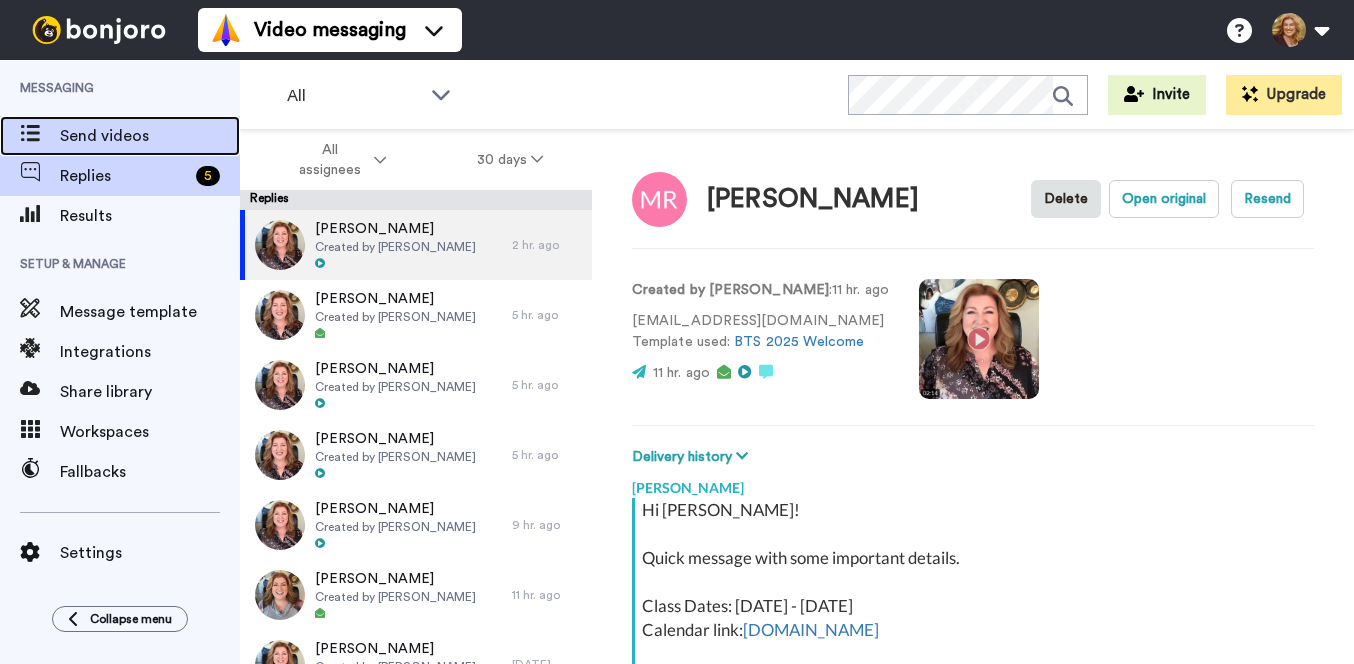 click on "Send videos" at bounding box center (150, 136) 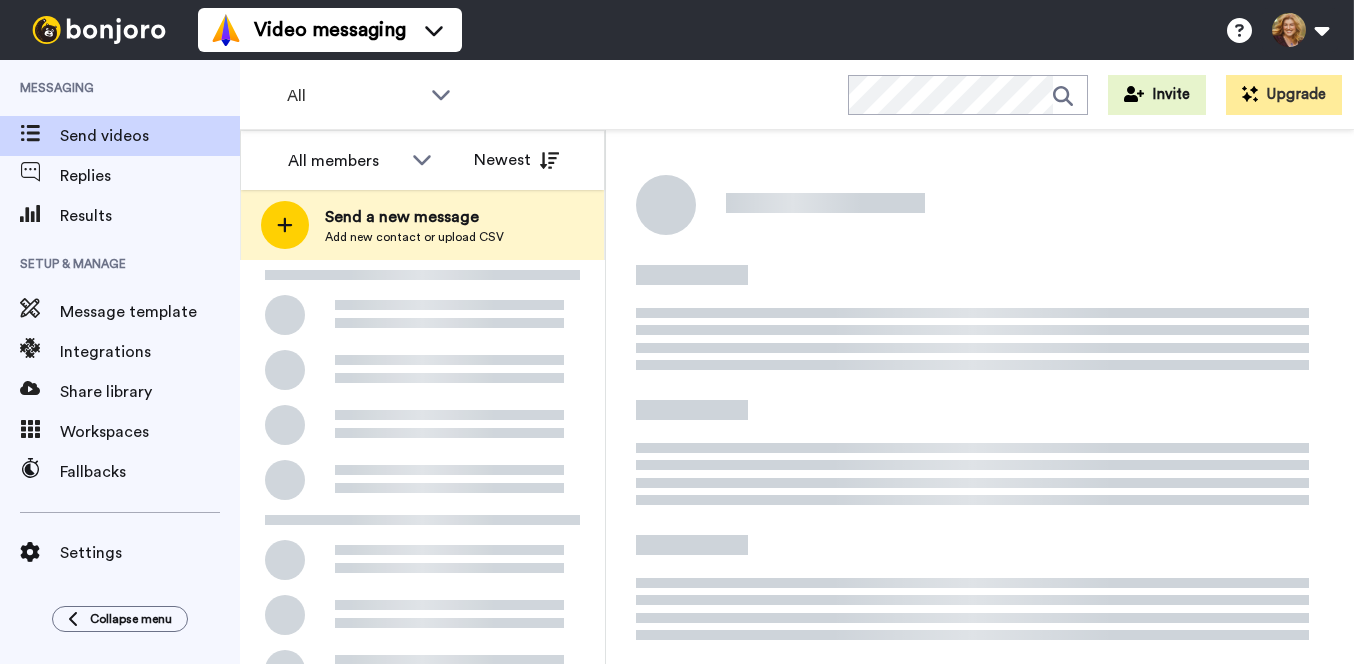 scroll, scrollTop: 0, scrollLeft: 0, axis: both 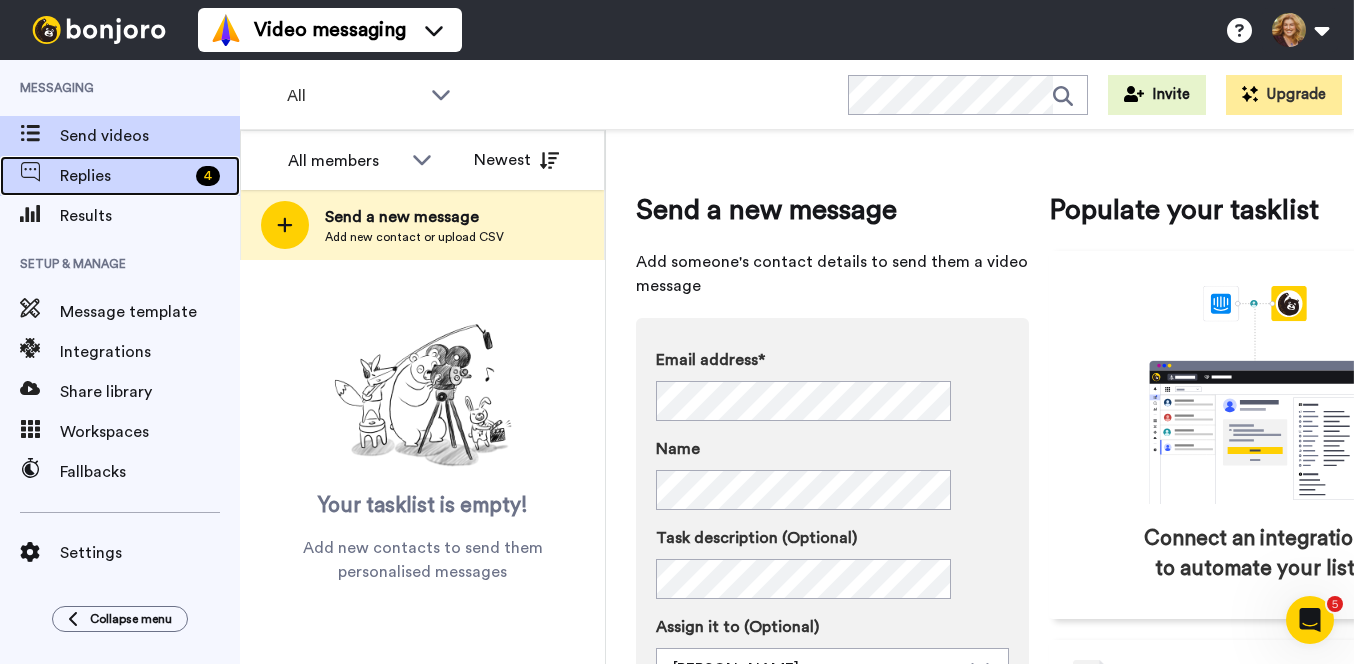 click on "Replies" at bounding box center [124, 176] 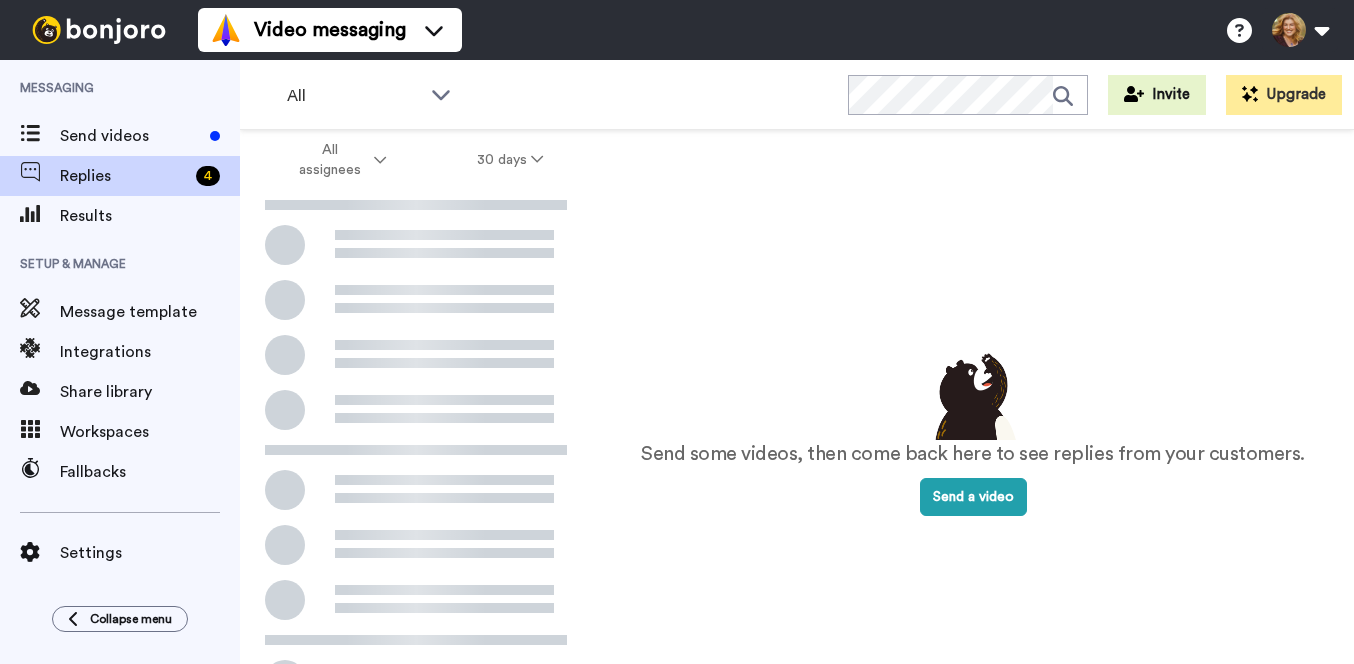scroll, scrollTop: 0, scrollLeft: 0, axis: both 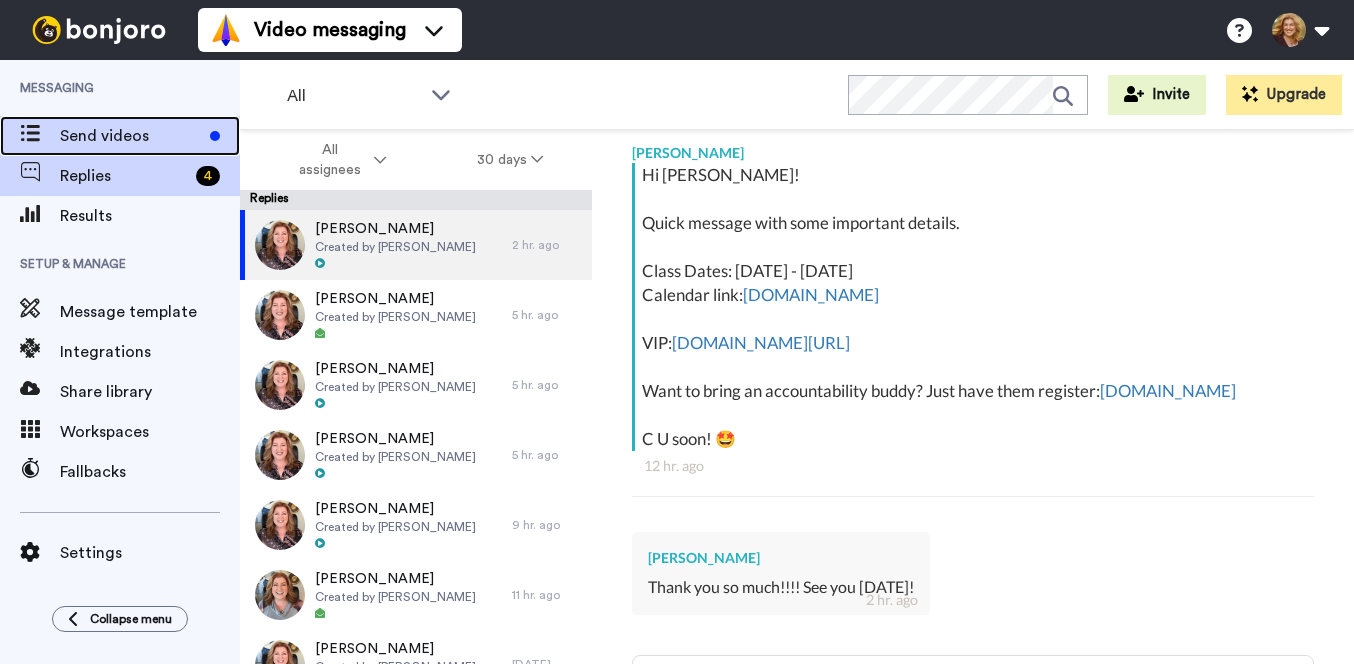 click on "Send videos" at bounding box center (131, 136) 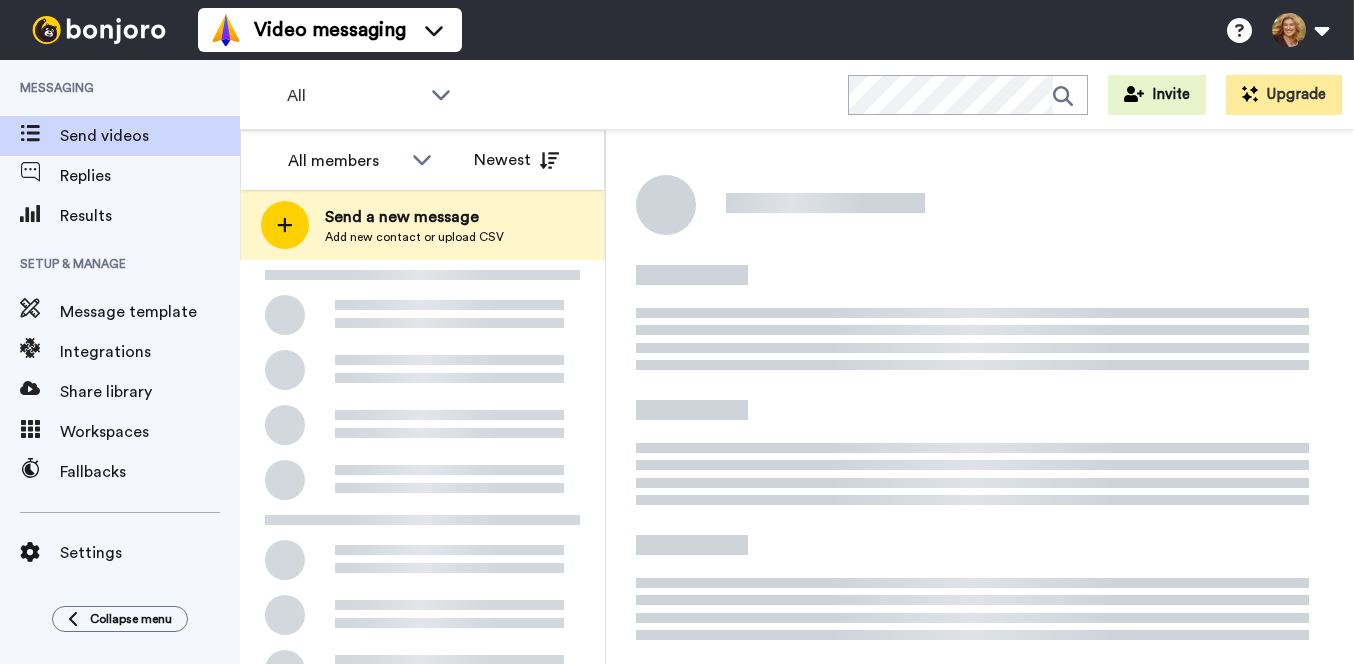 scroll, scrollTop: 0, scrollLeft: 0, axis: both 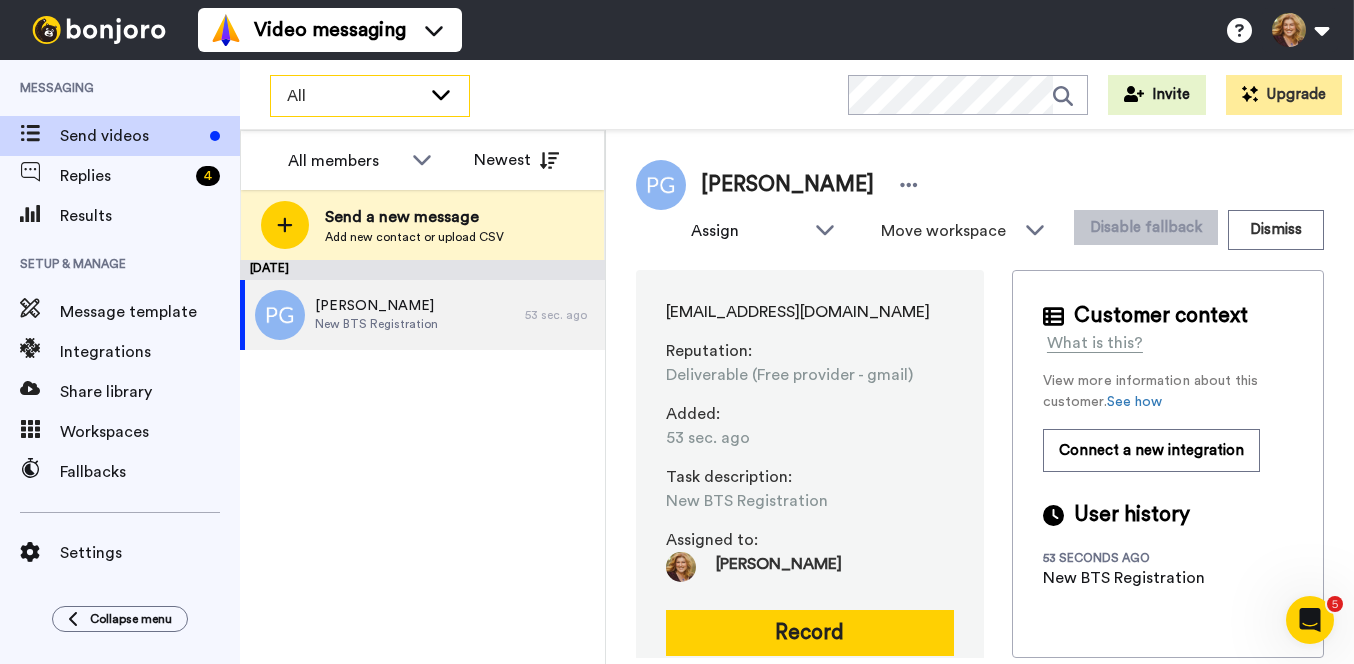 click 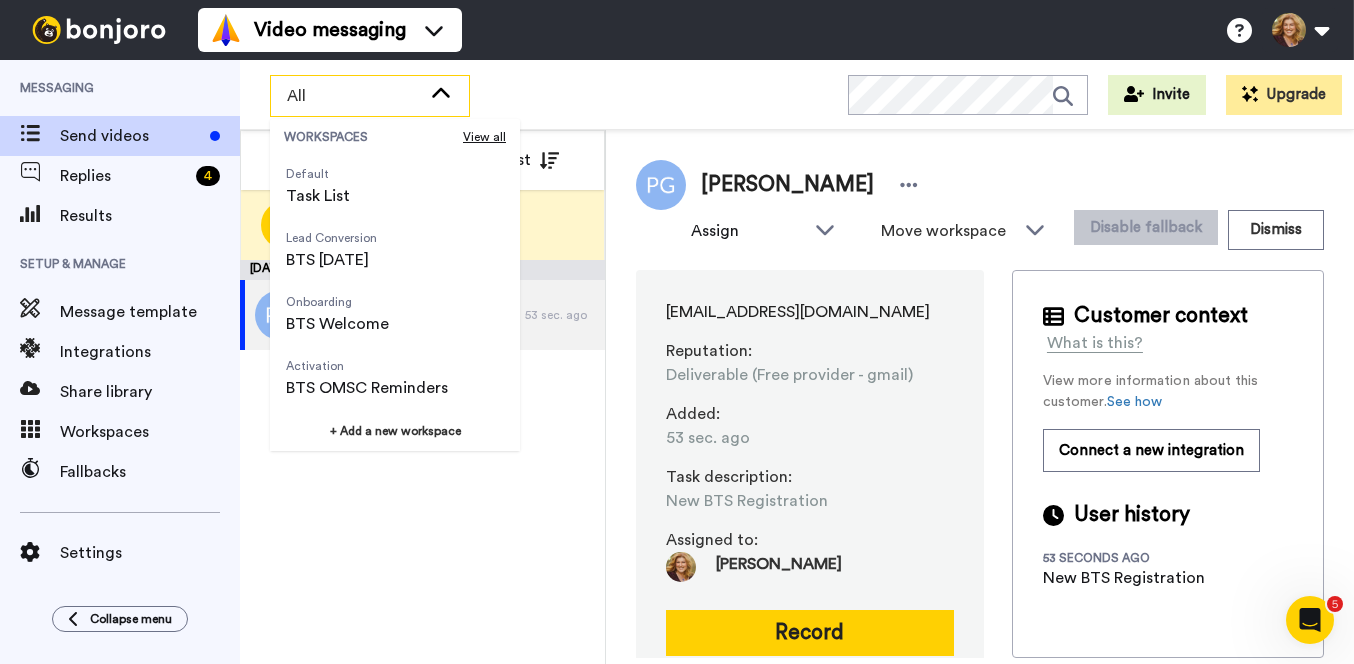 scroll, scrollTop: 398, scrollLeft: 0, axis: vertical 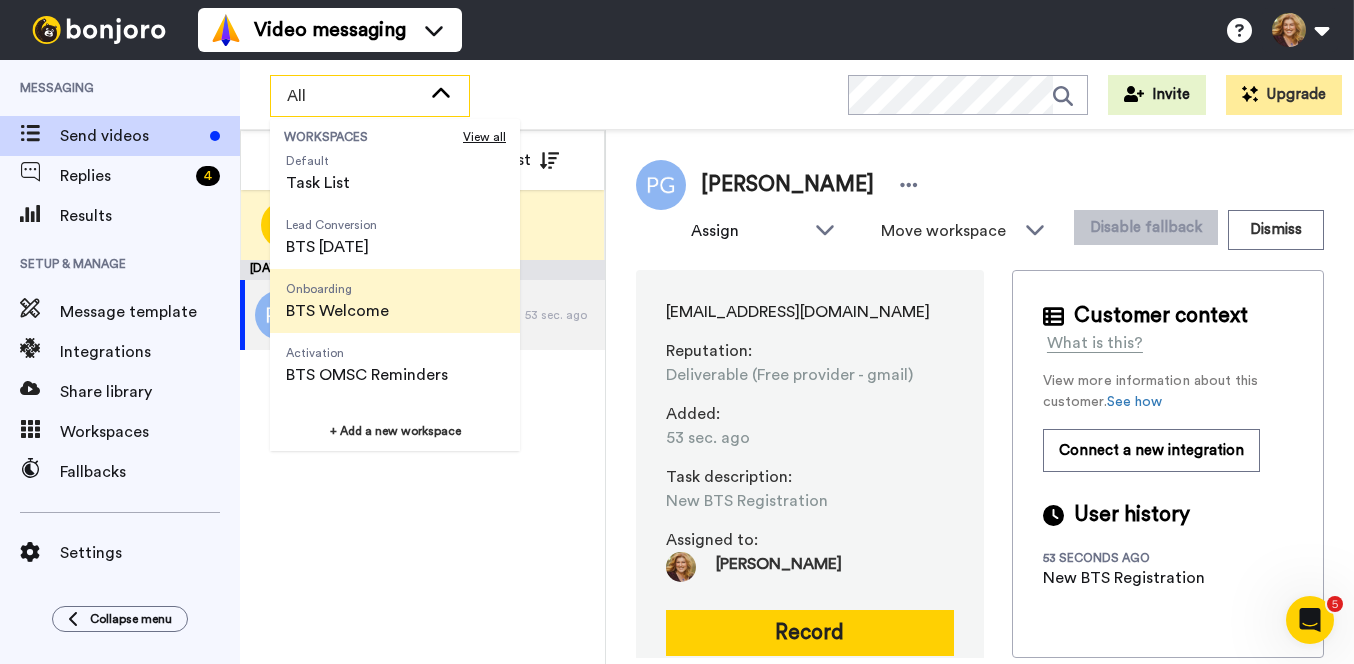 click on "BTS Welcome" at bounding box center (337, 311) 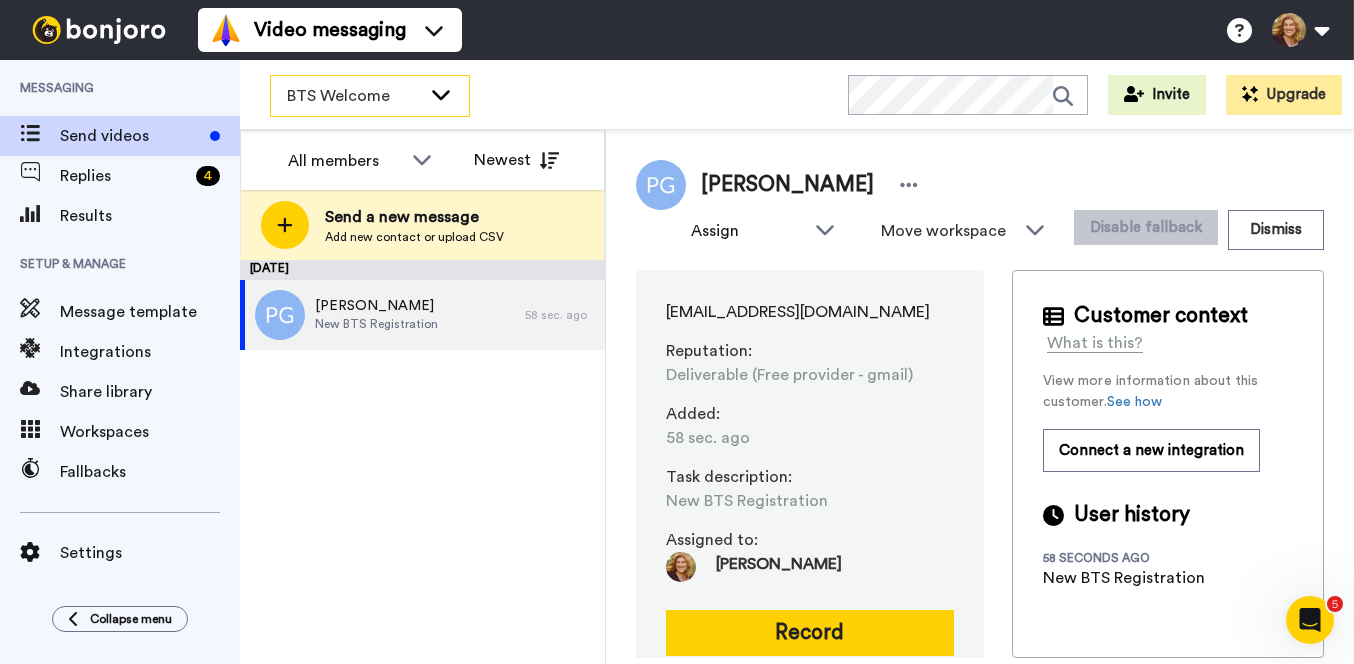 click 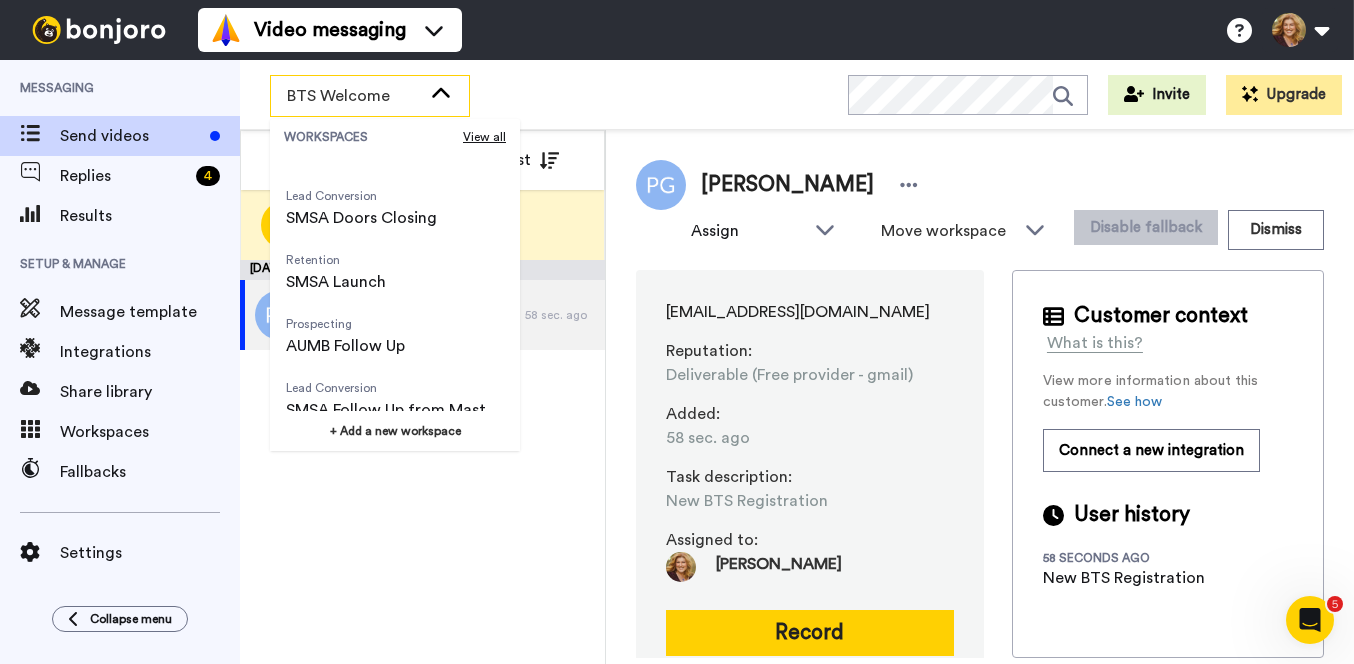 scroll, scrollTop: 0, scrollLeft: 0, axis: both 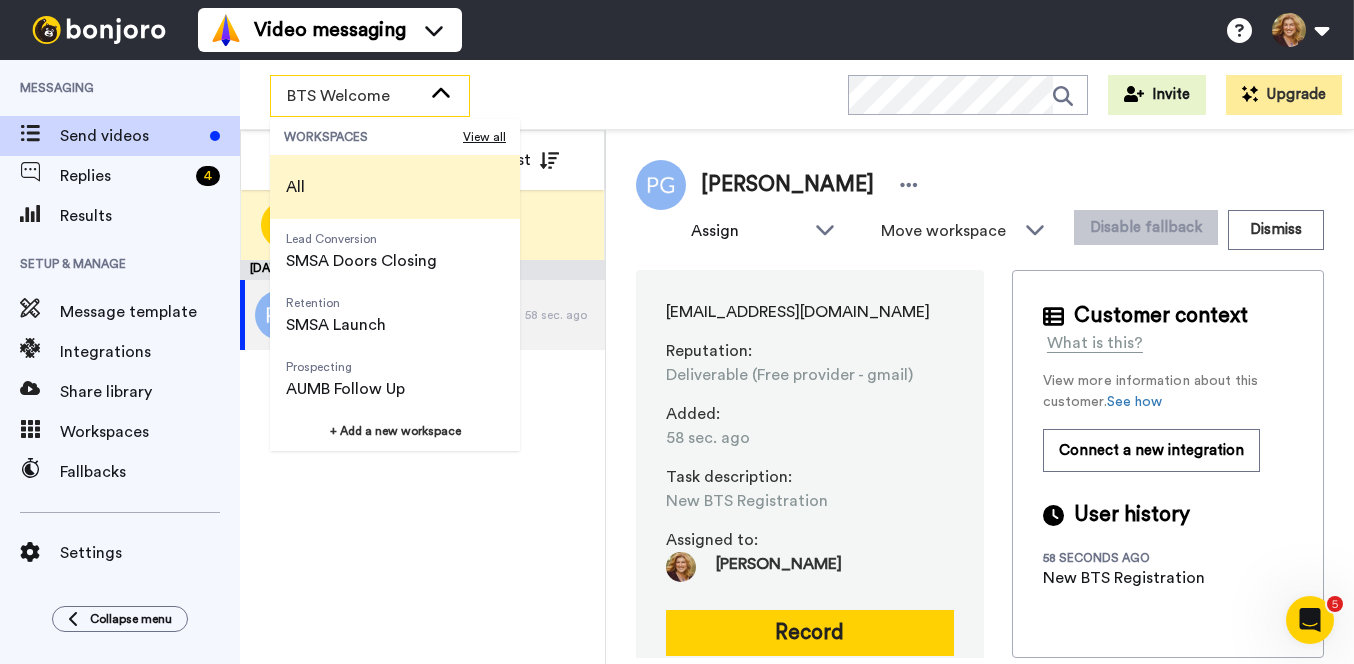 click on "All" at bounding box center (395, 187) 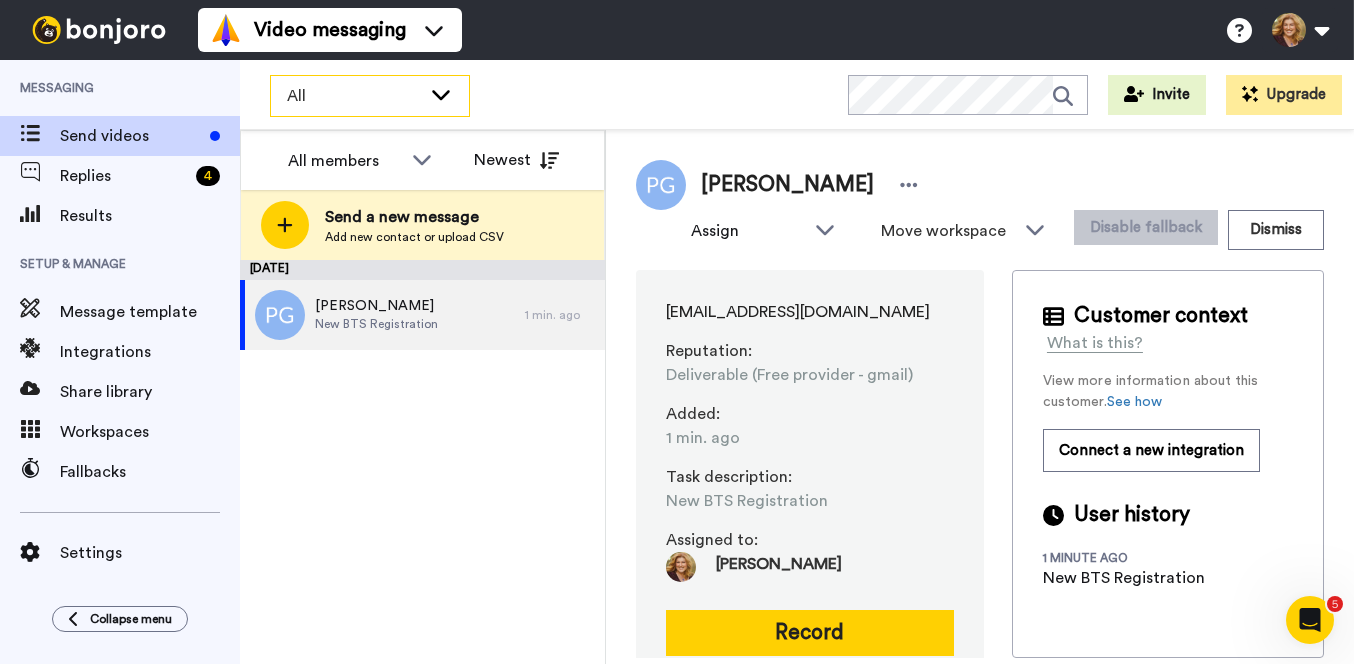 click 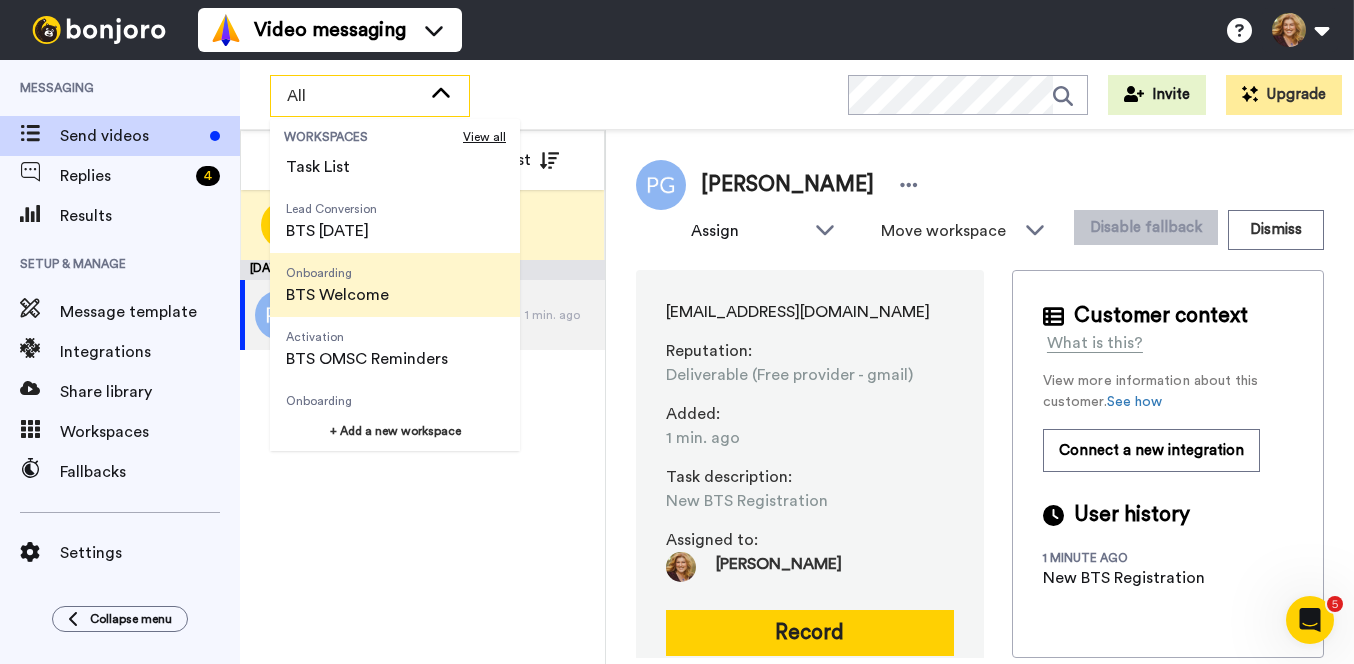 scroll, scrollTop: 417, scrollLeft: 0, axis: vertical 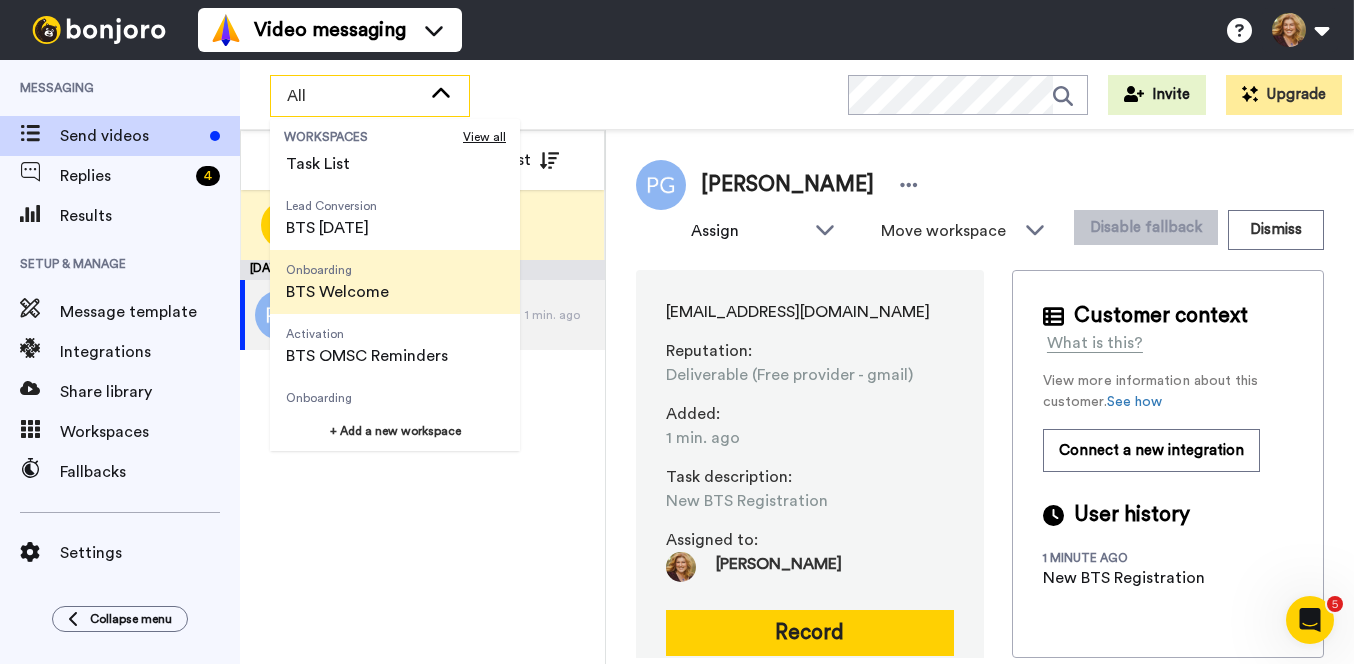 click on "BTS Welcome" at bounding box center [337, 292] 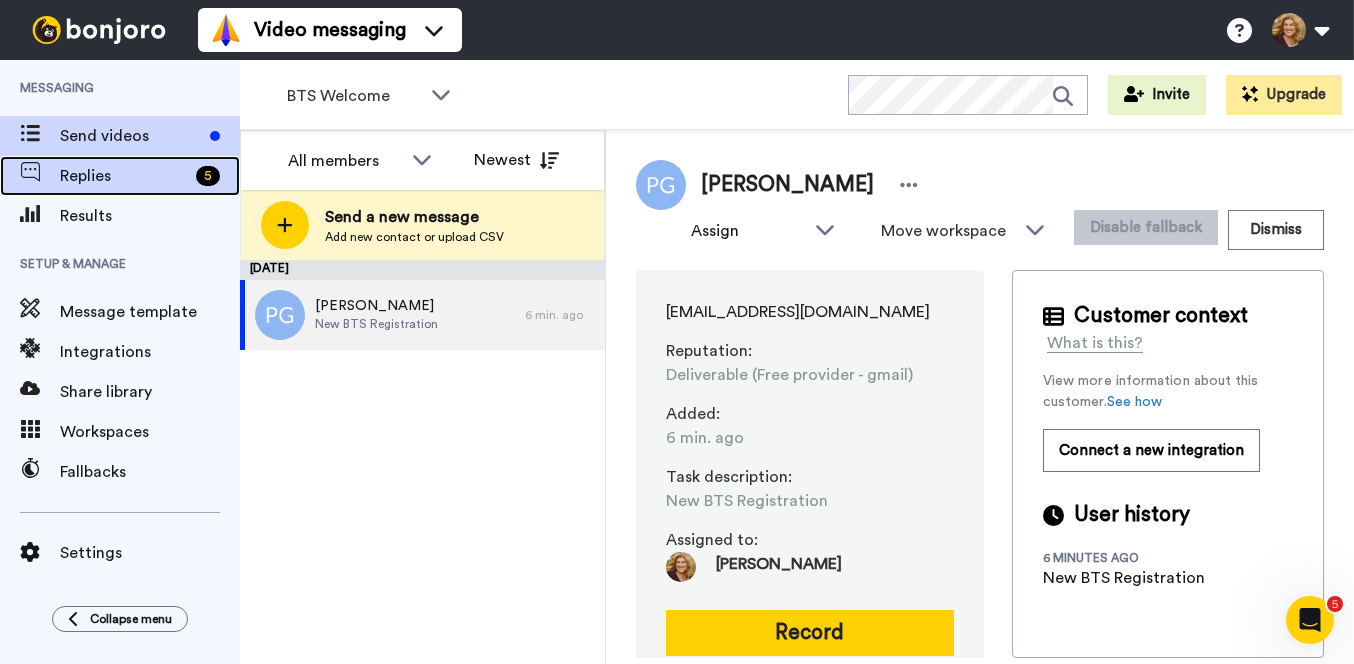 click on "Replies" at bounding box center [124, 176] 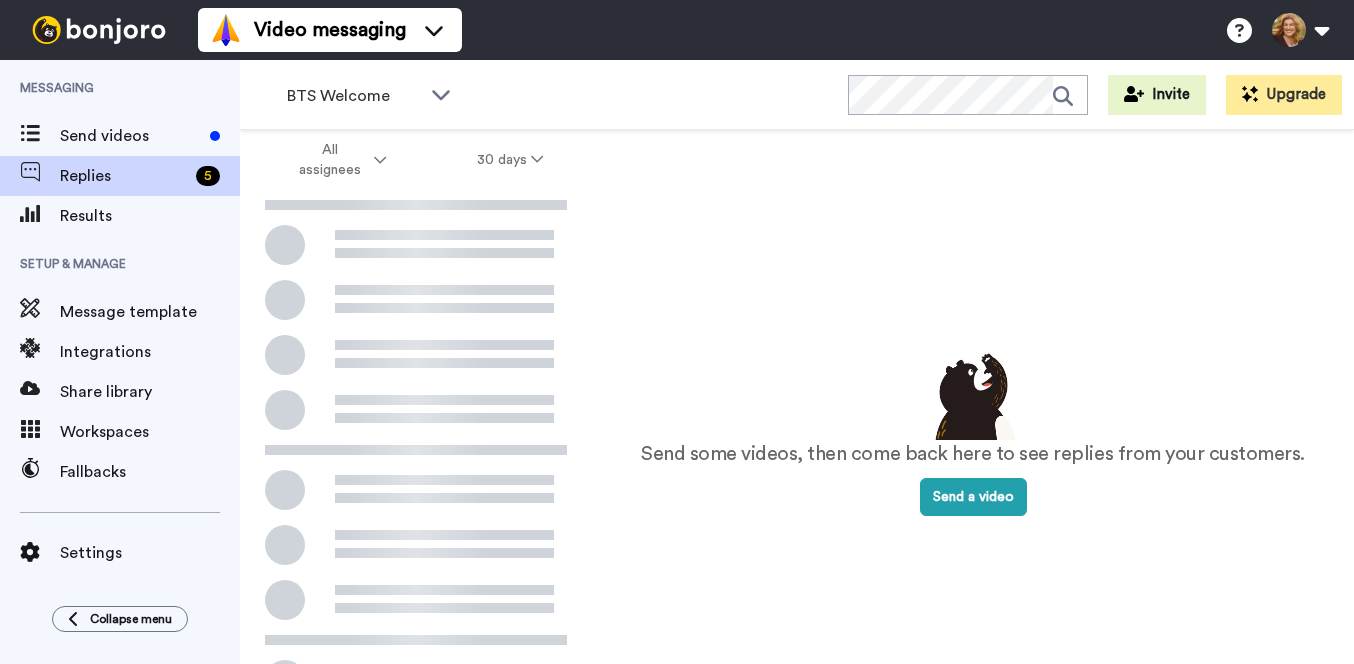 scroll, scrollTop: 0, scrollLeft: 0, axis: both 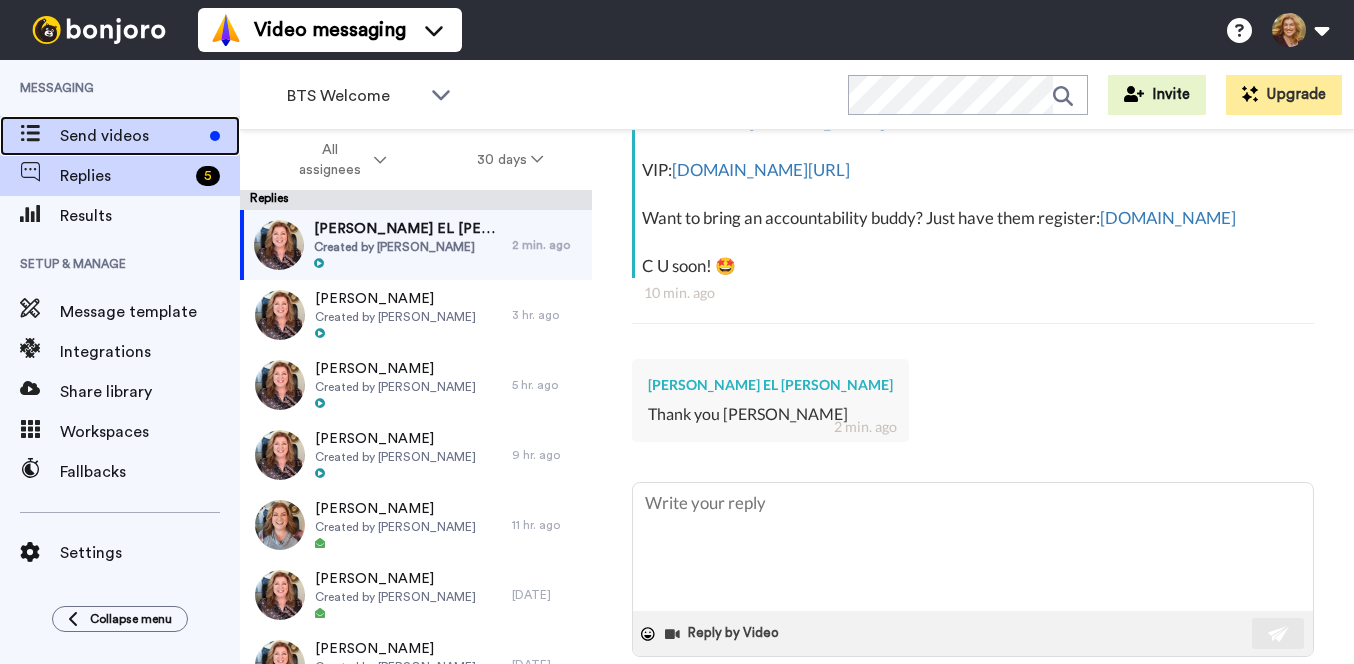 click on "Send videos" at bounding box center (131, 136) 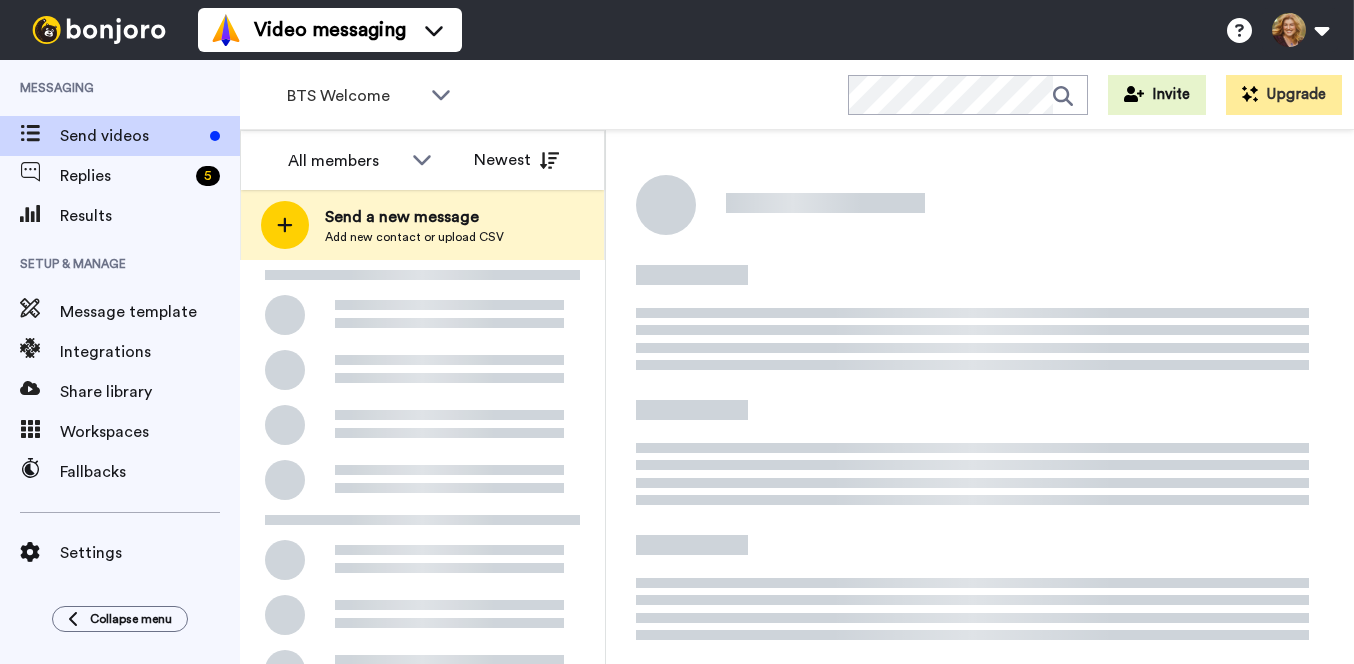 scroll, scrollTop: 0, scrollLeft: 0, axis: both 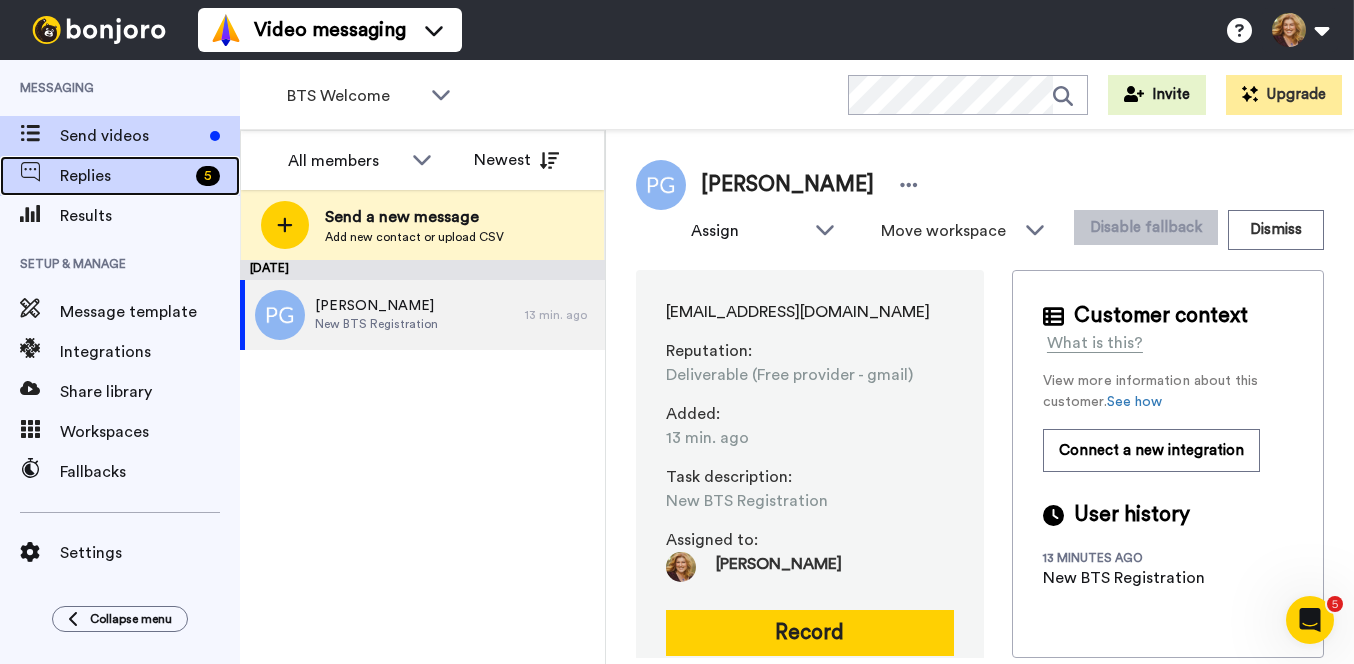 click on "Replies" at bounding box center (124, 176) 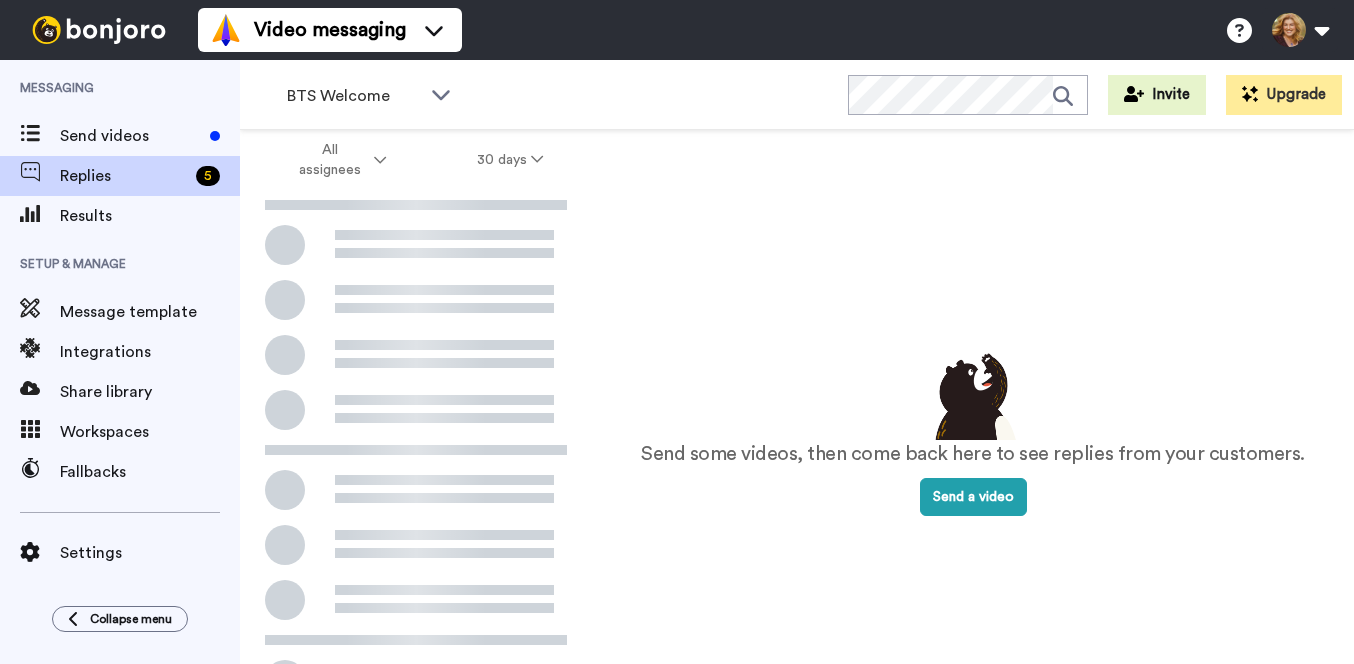 scroll, scrollTop: 0, scrollLeft: 0, axis: both 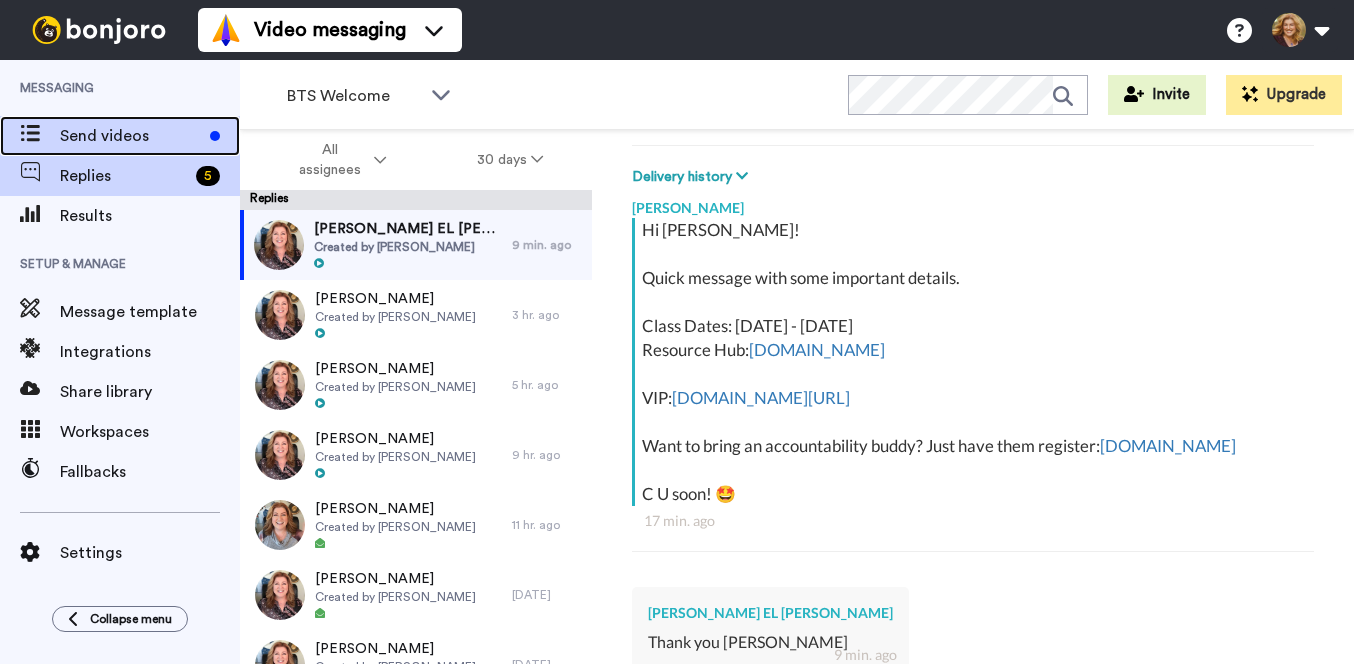 click on "Send videos" at bounding box center (131, 136) 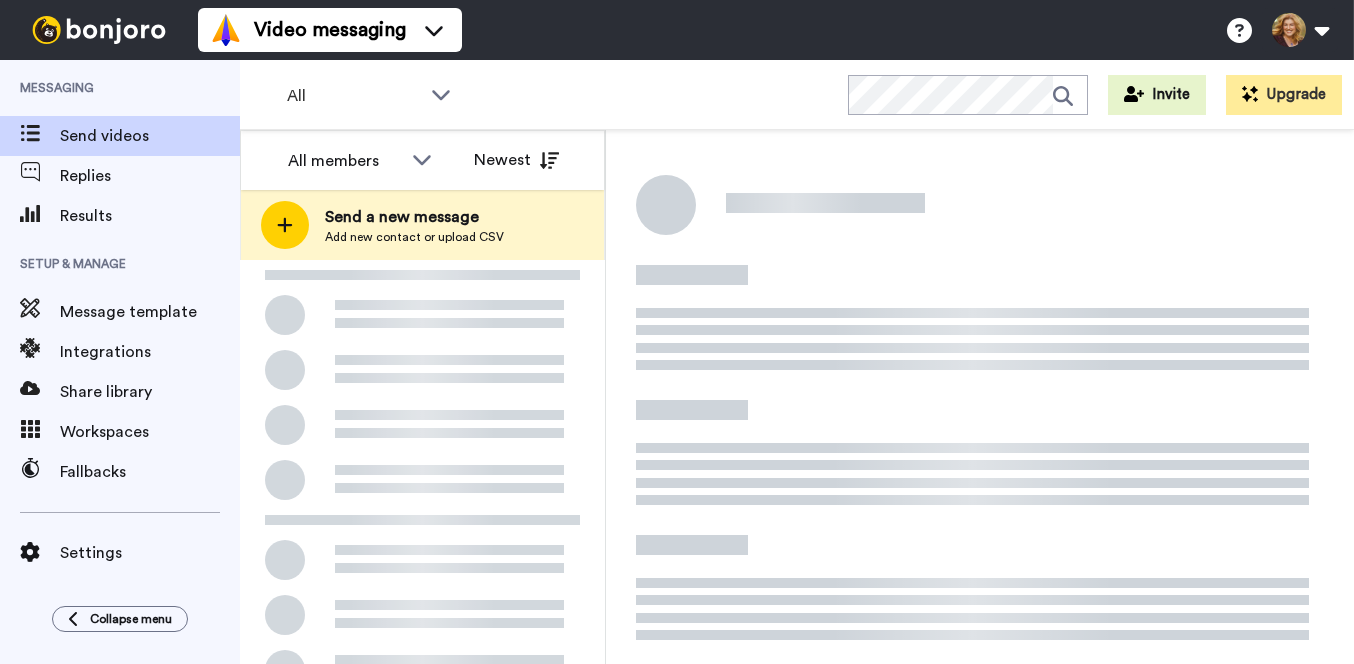 scroll, scrollTop: 0, scrollLeft: 0, axis: both 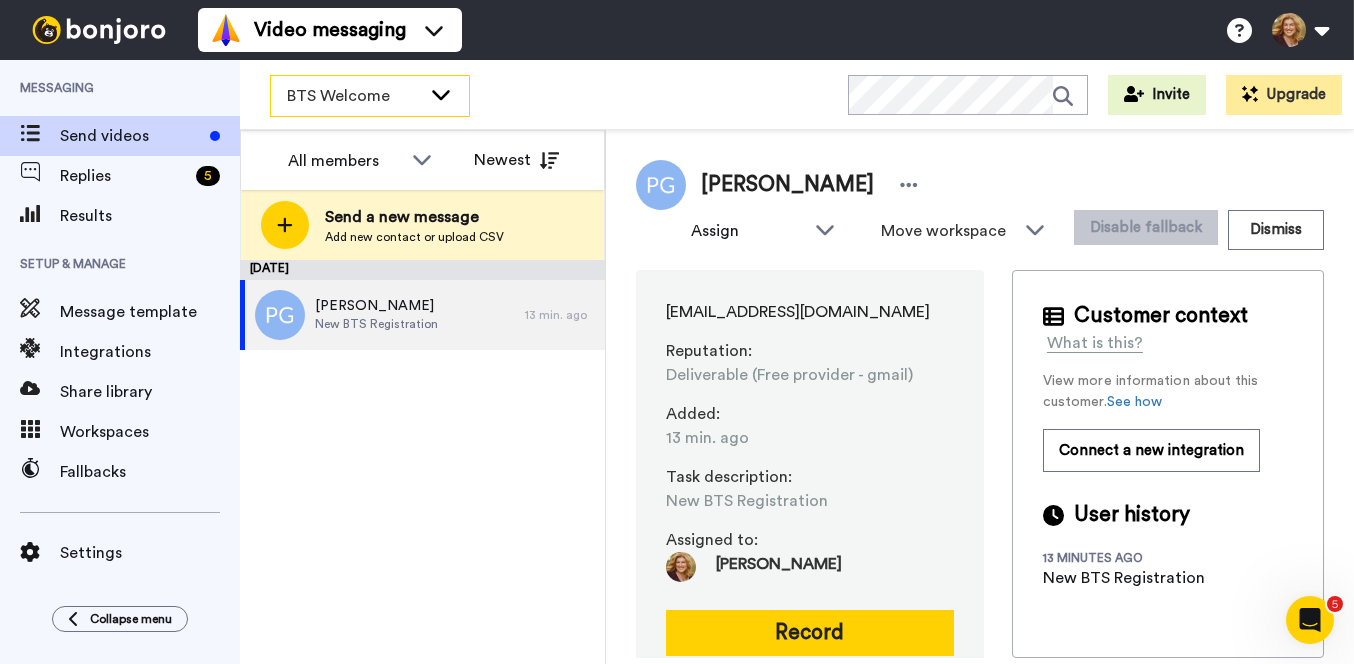 click 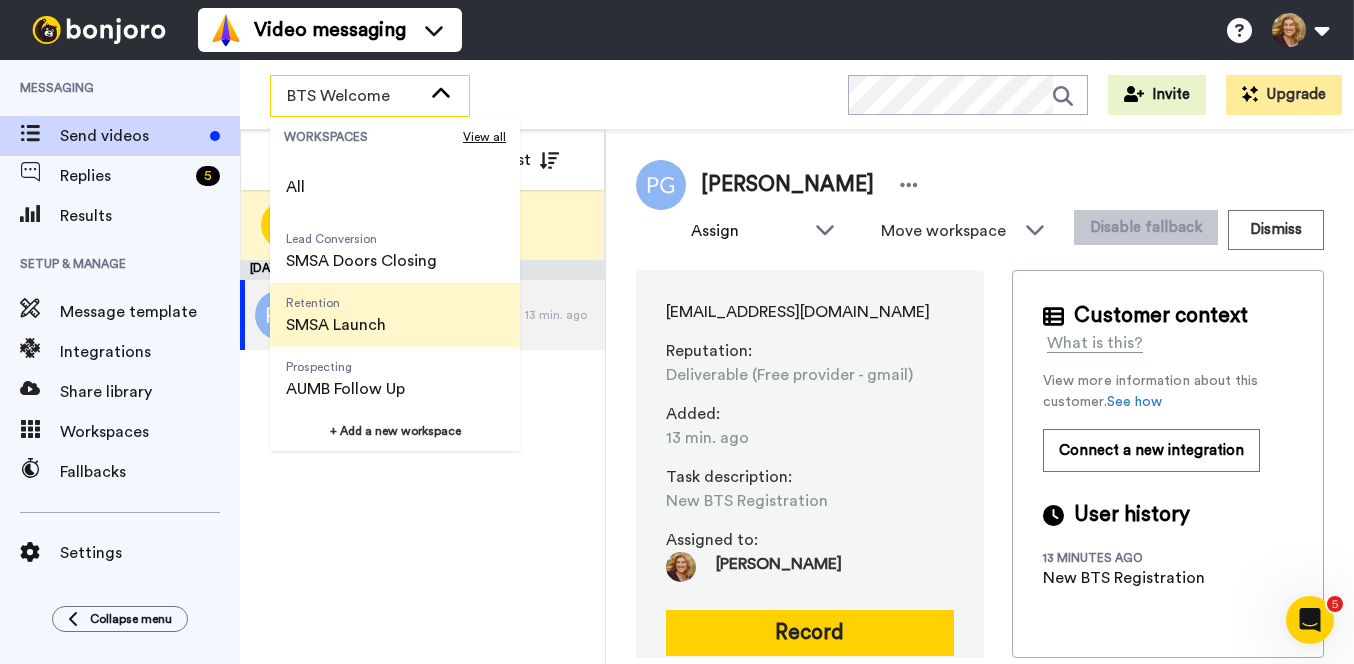 click on "SMSA Launch" at bounding box center [336, 325] 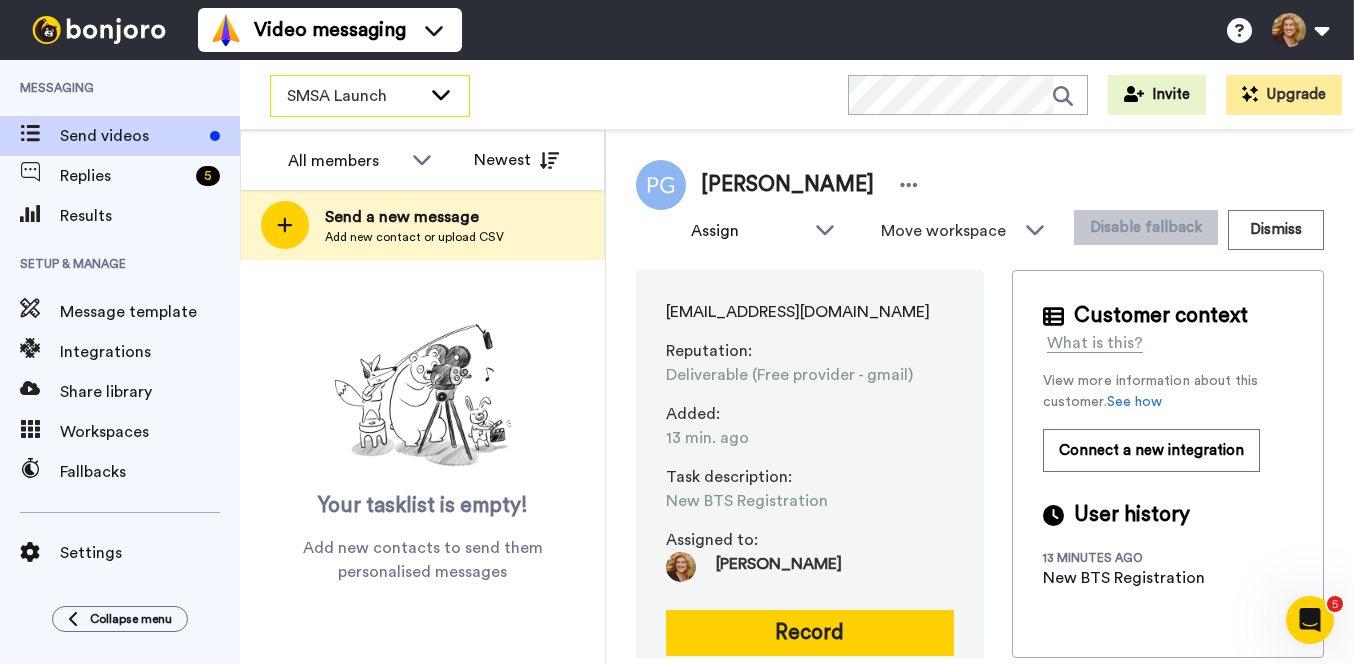 click 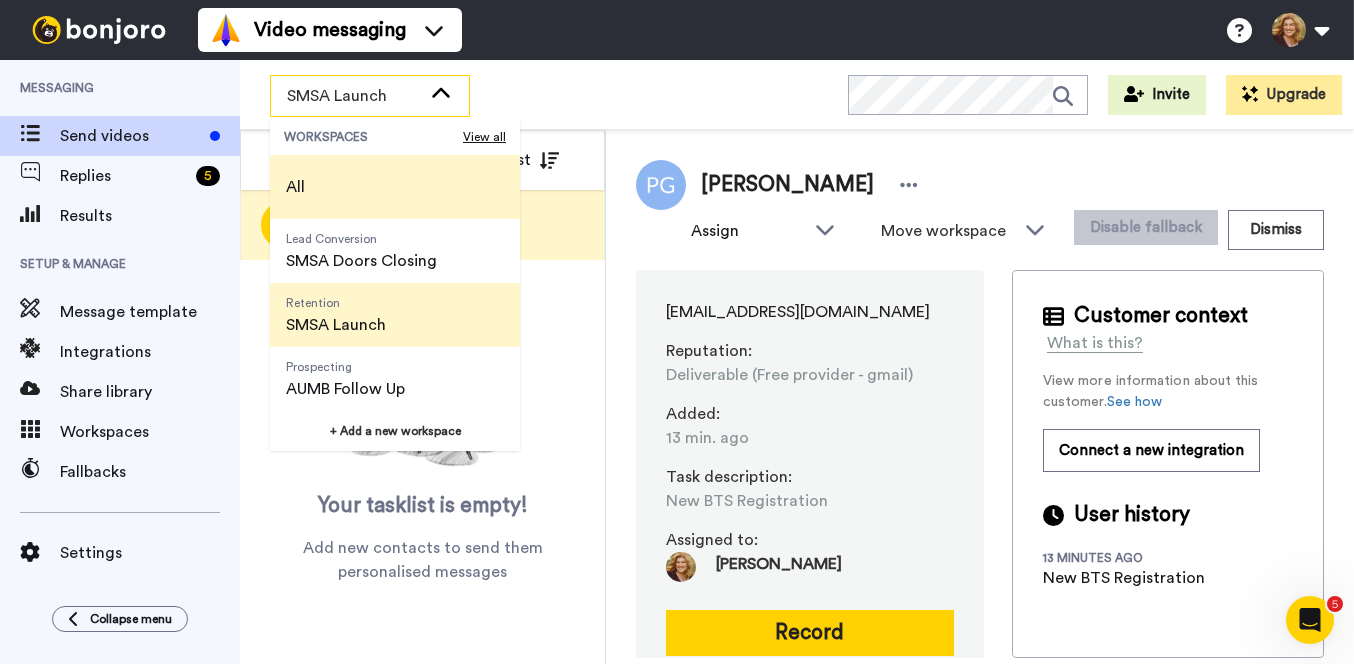 click on "All" at bounding box center [395, 187] 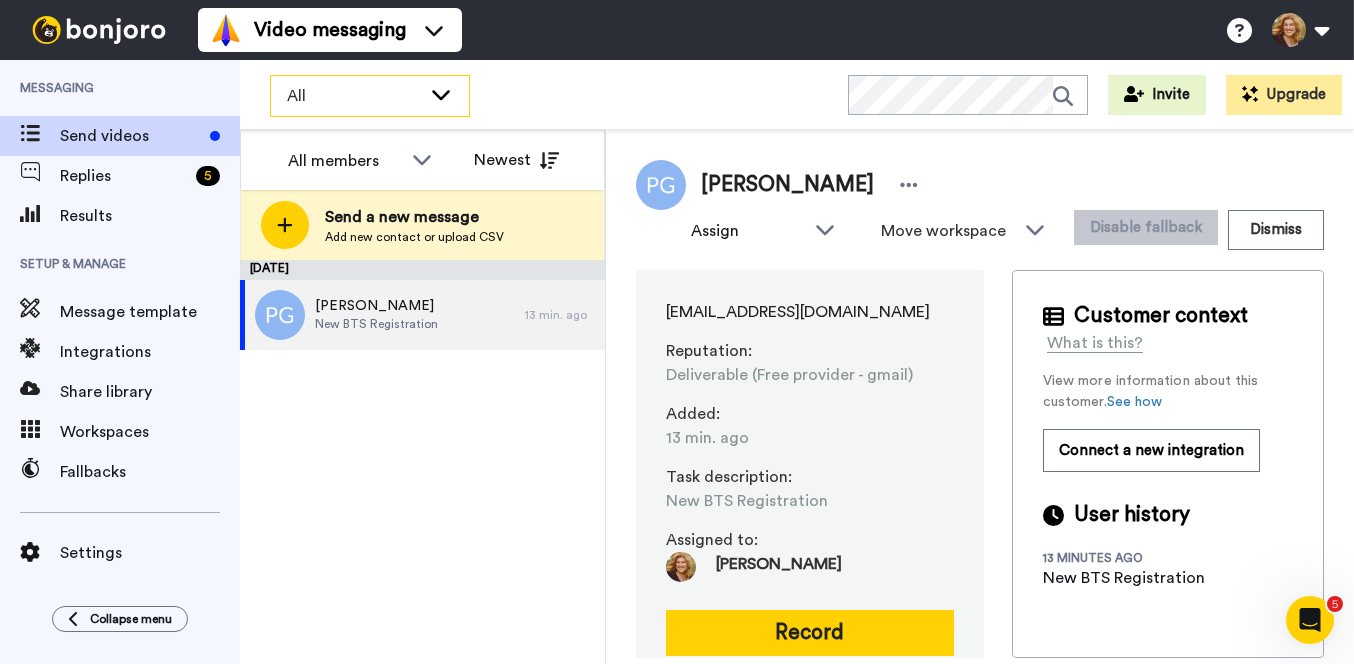 click 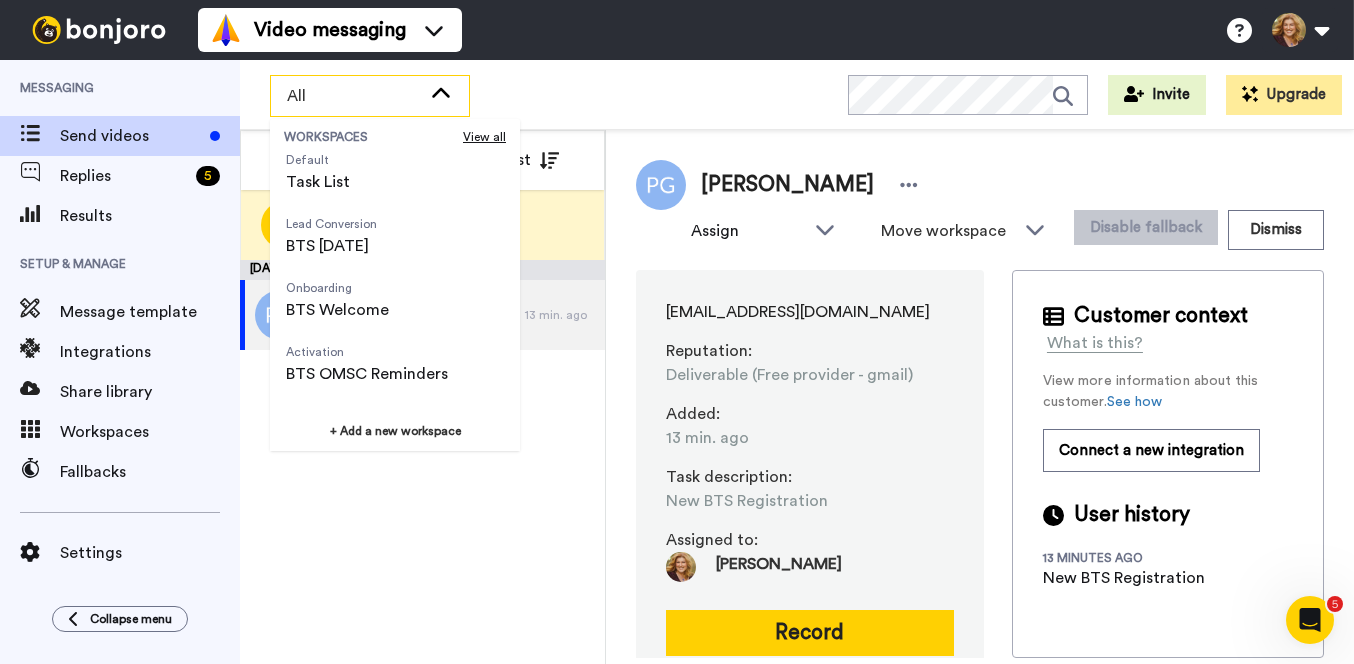 scroll, scrollTop: 412, scrollLeft: 0, axis: vertical 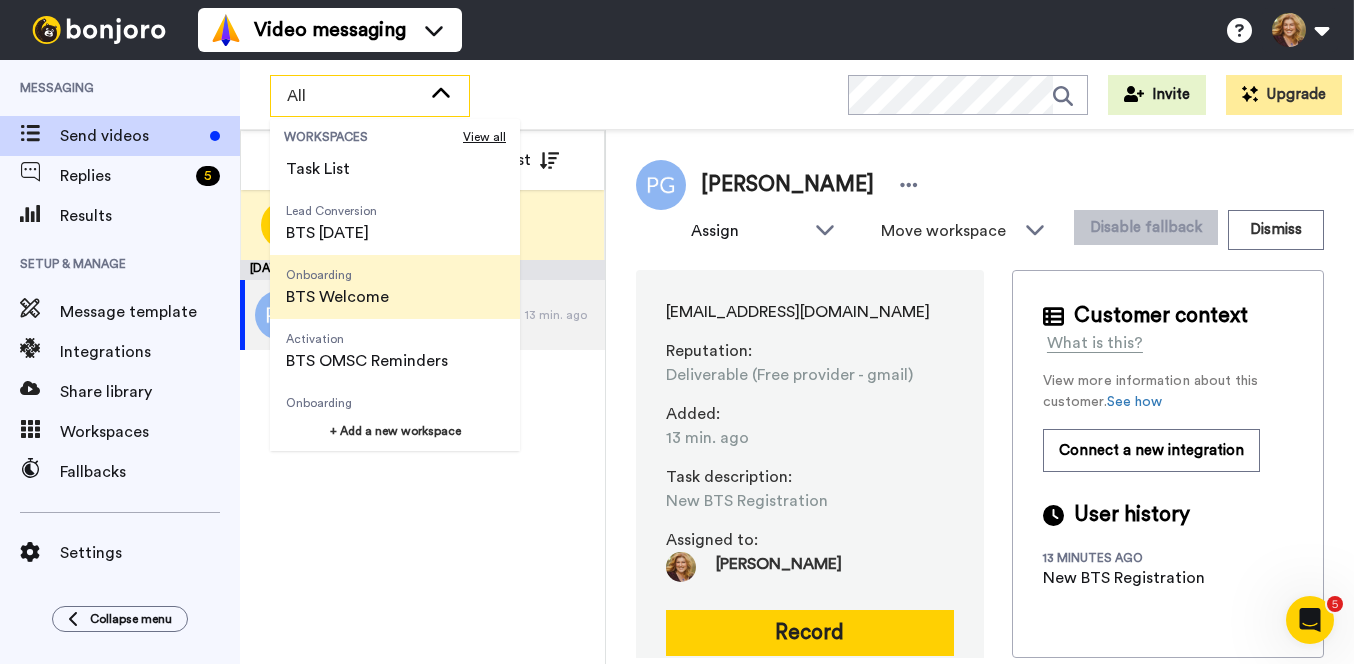 click on "BTS Welcome" at bounding box center [337, 297] 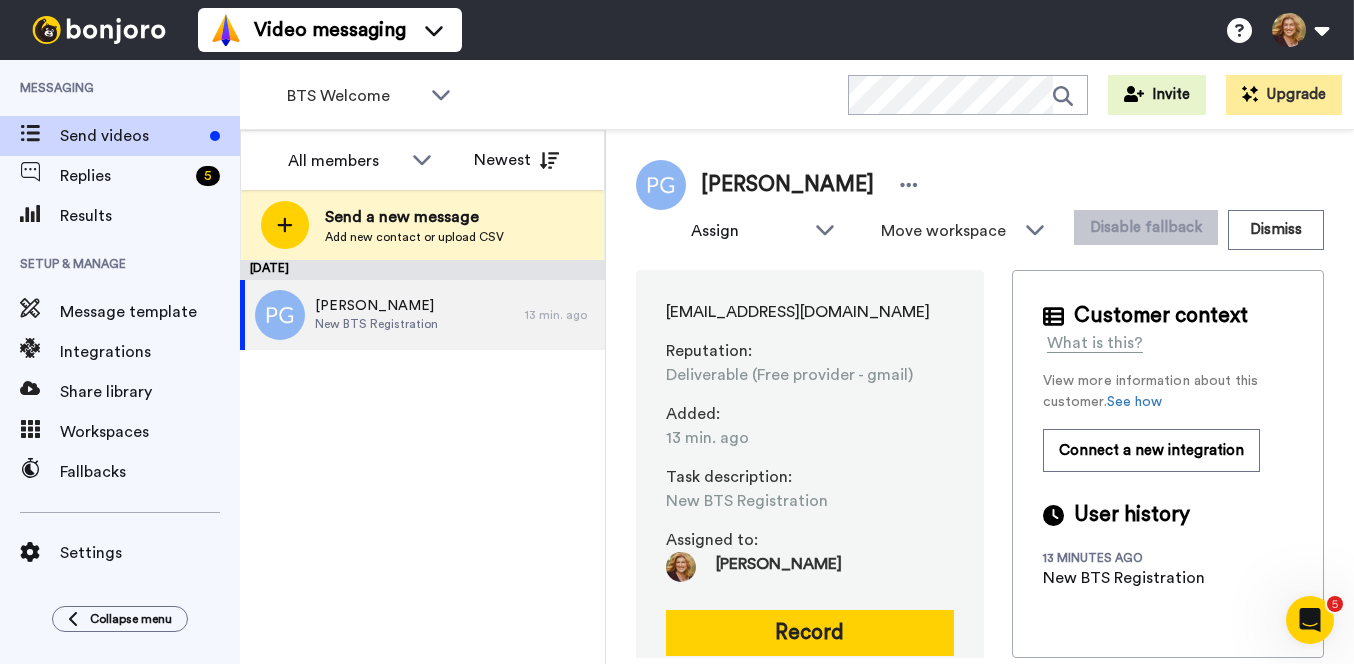 click on "Video messaging Switch to Video messaging Testimonials Settings Discover Help & Support Case studies Bonjoro Tools   Help docs   Settings My Profile Change Password Billing Affiliates Help Docs Settings Logout" at bounding box center [776, 30] 